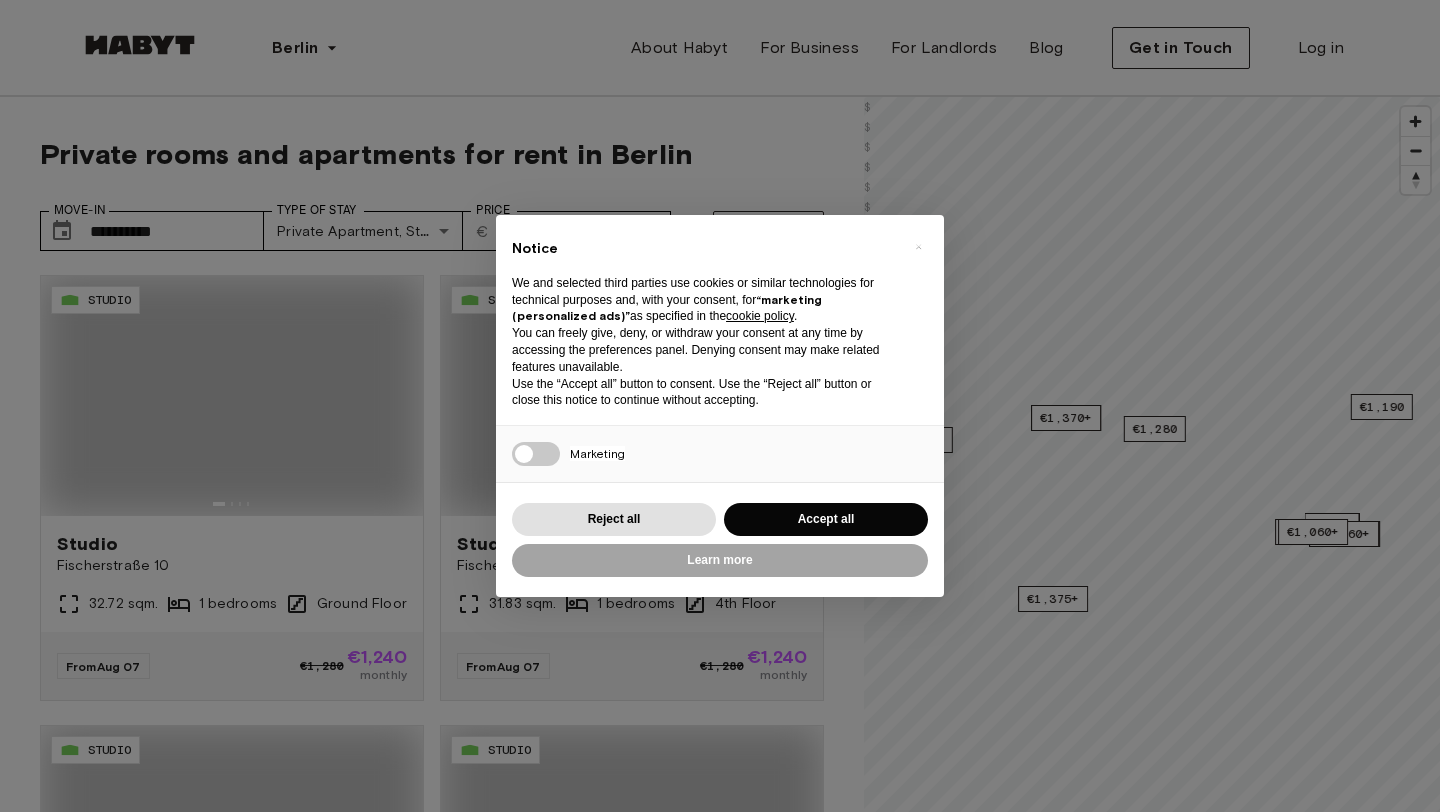 scroll, scrollTop: 0, scrollLeft: 0, axis: both 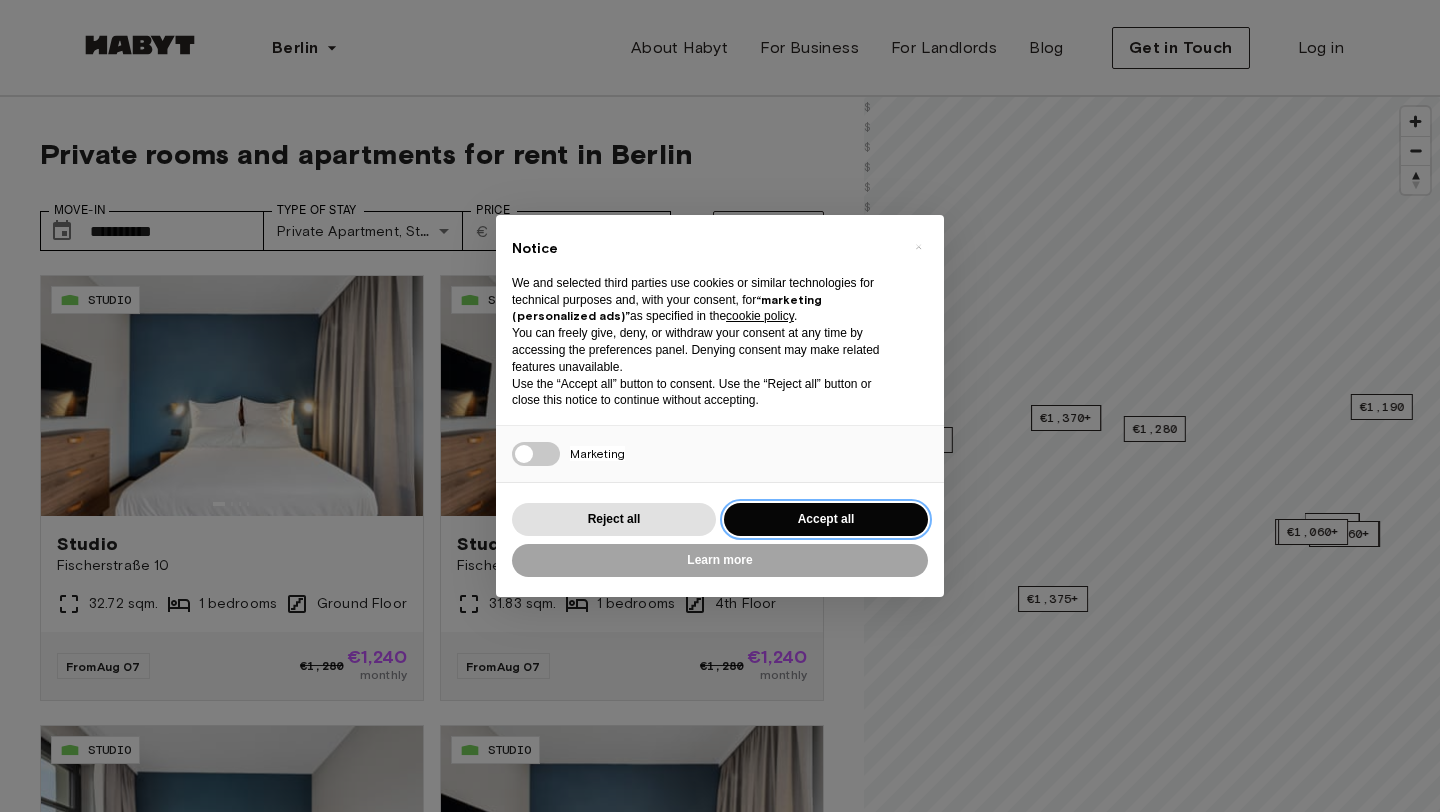click on "Accept all" at bounding box center (826, 519) 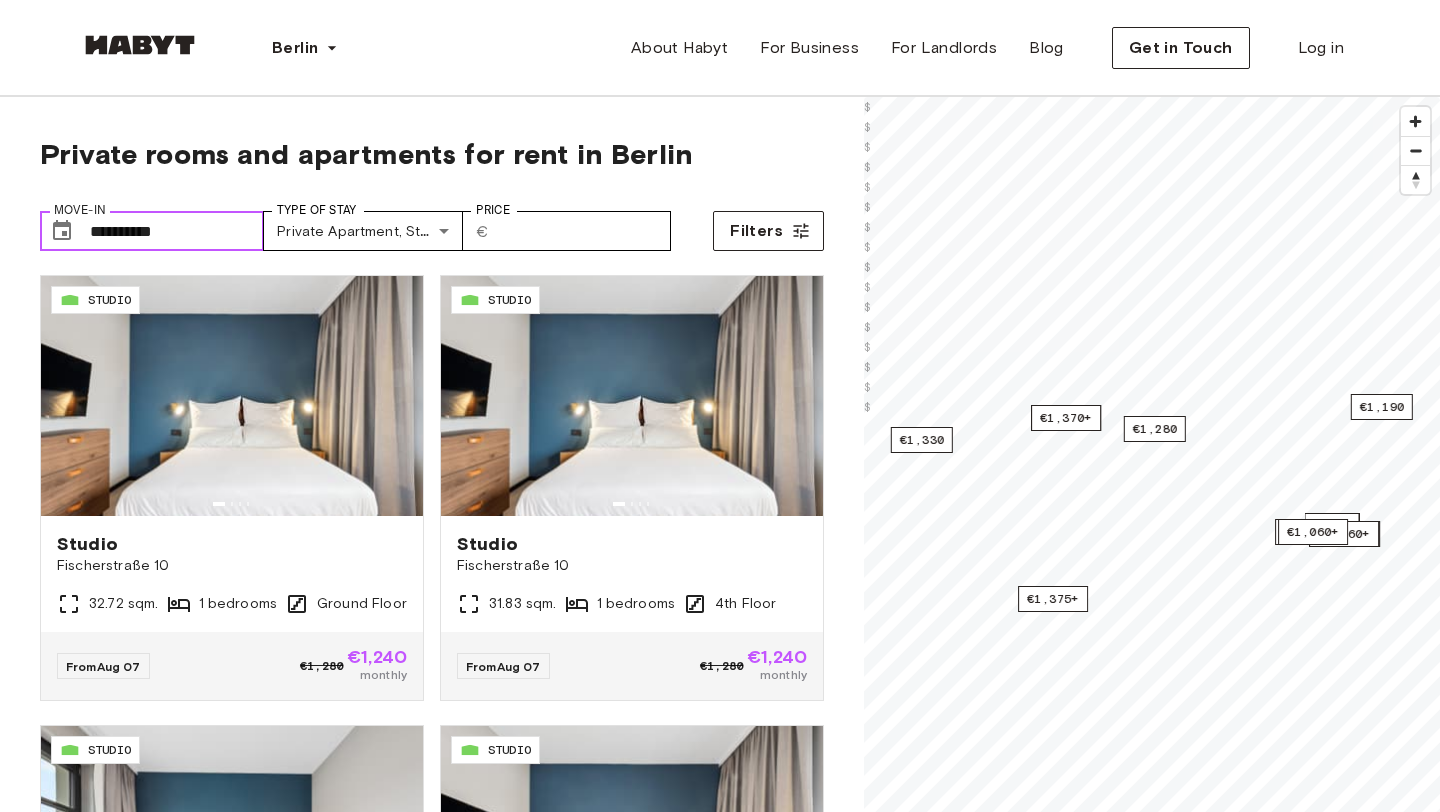 click on "**********" at bounding box center [177, 231] 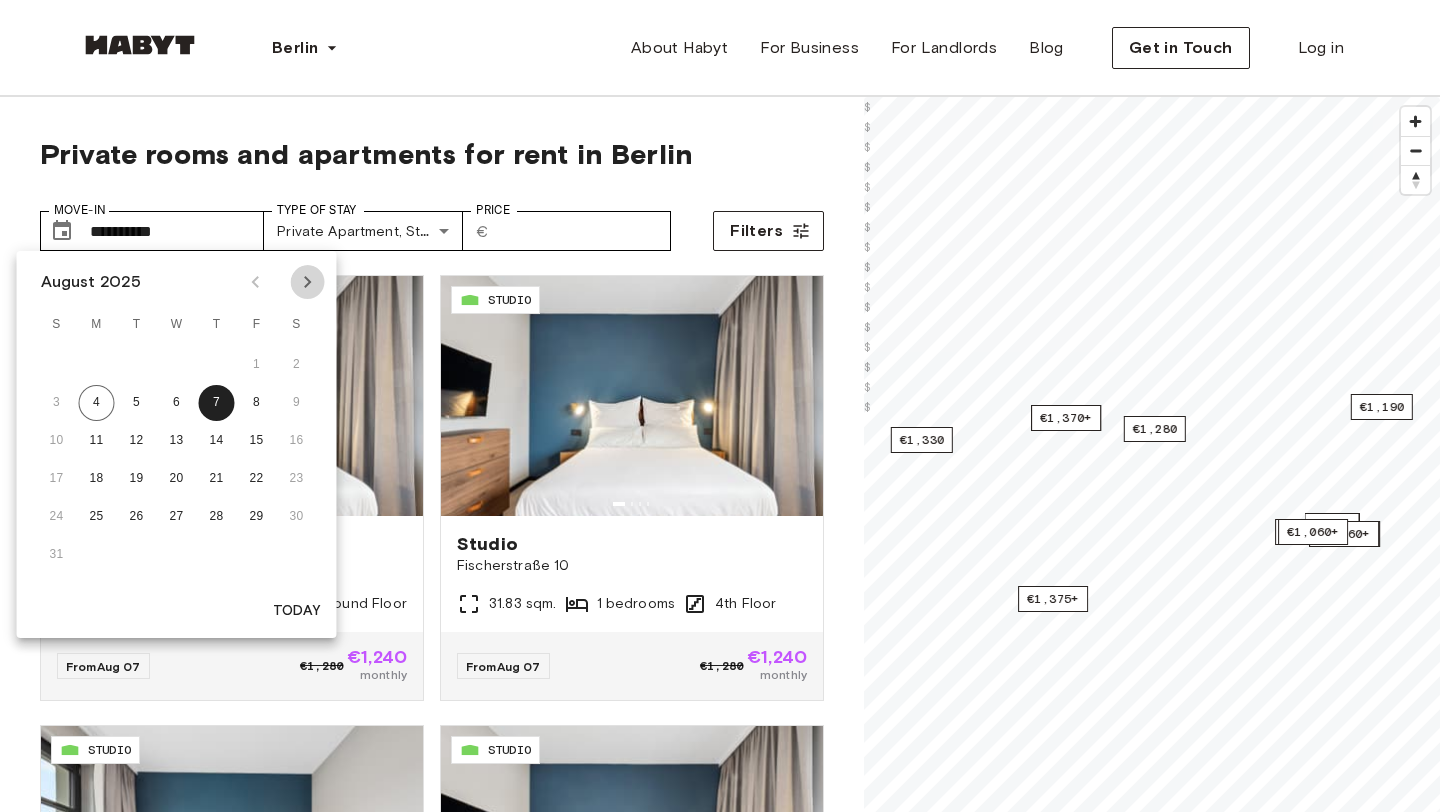 click 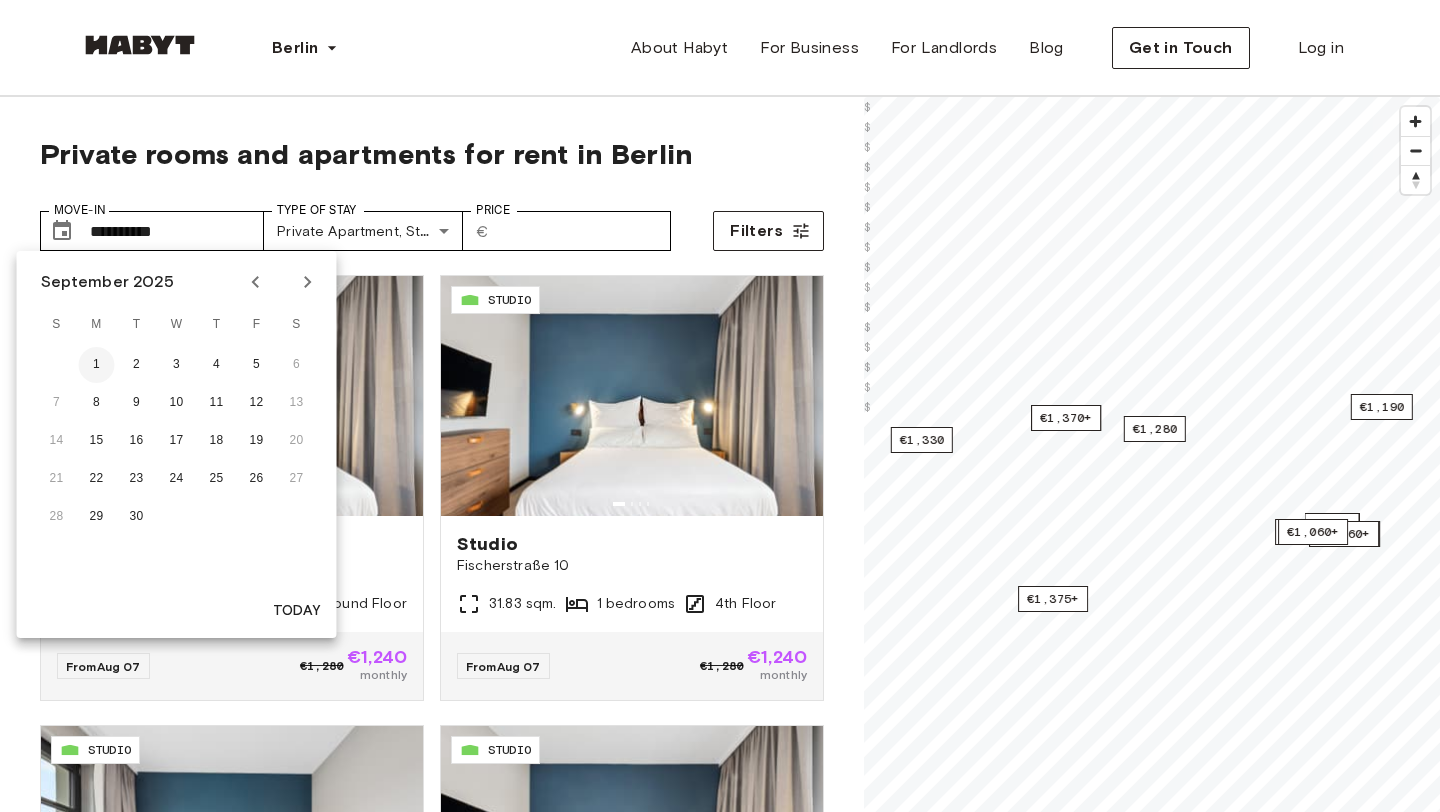 click on "1" at bounding box center (97, 365) 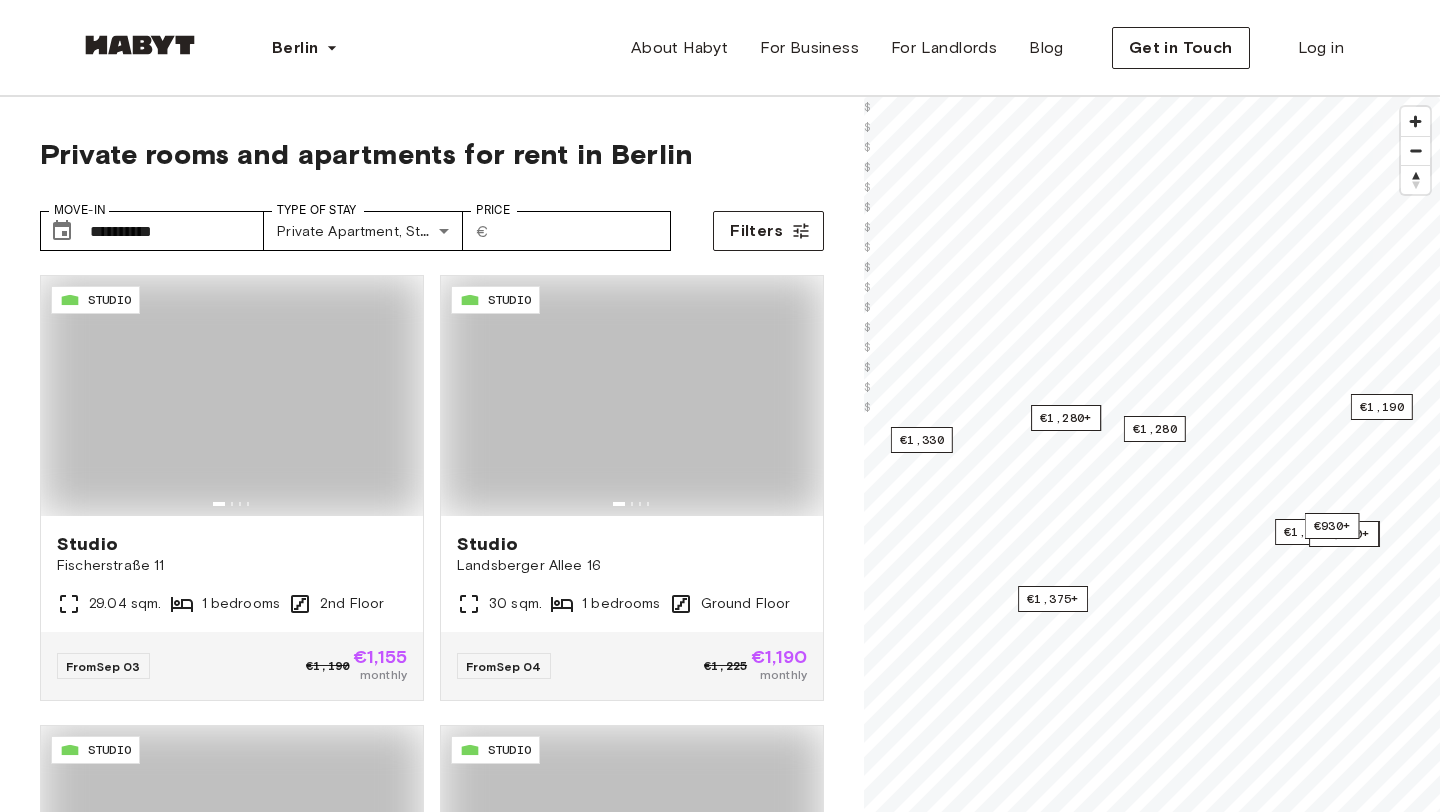 type on "**********" 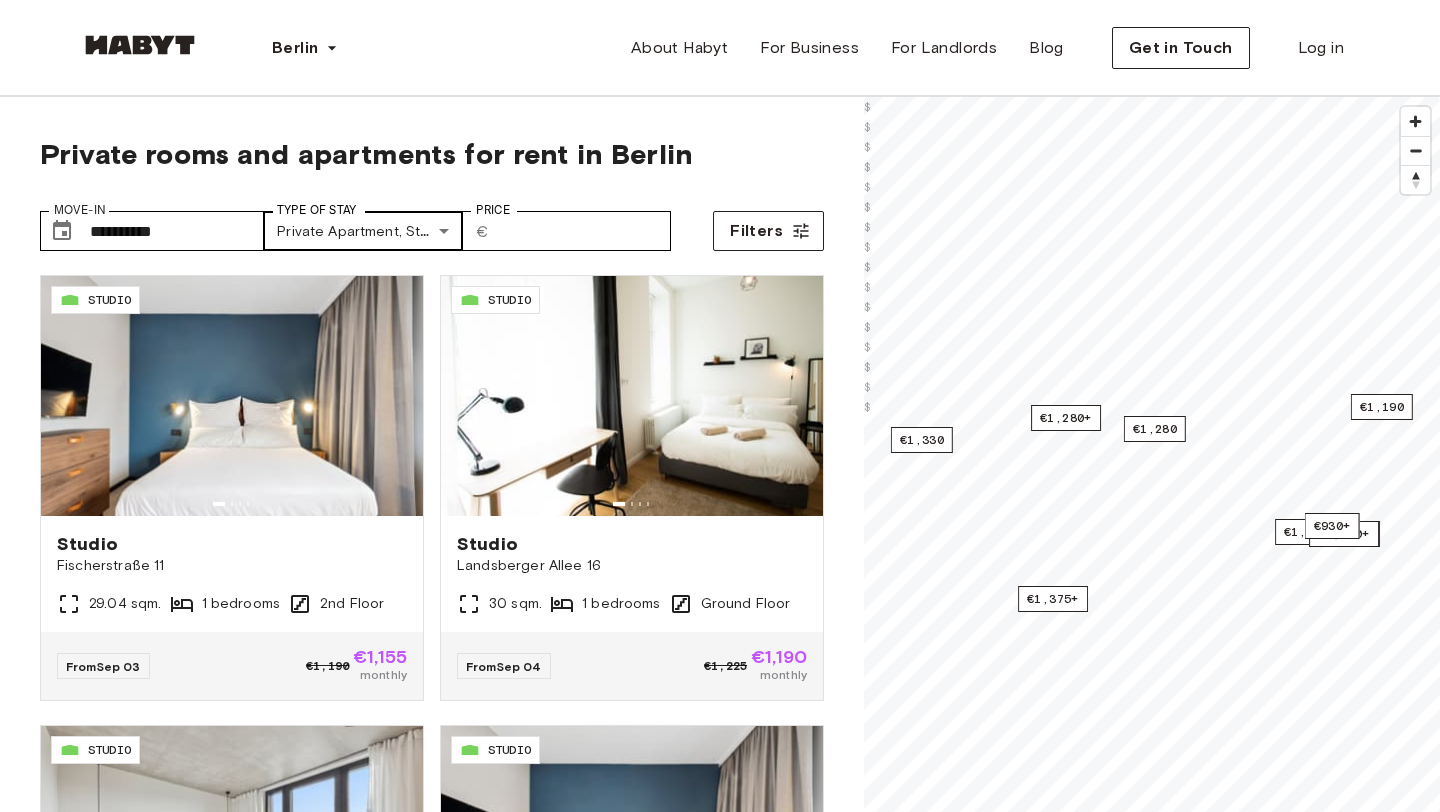 click on "**********" at bounding box center (720, 2413) 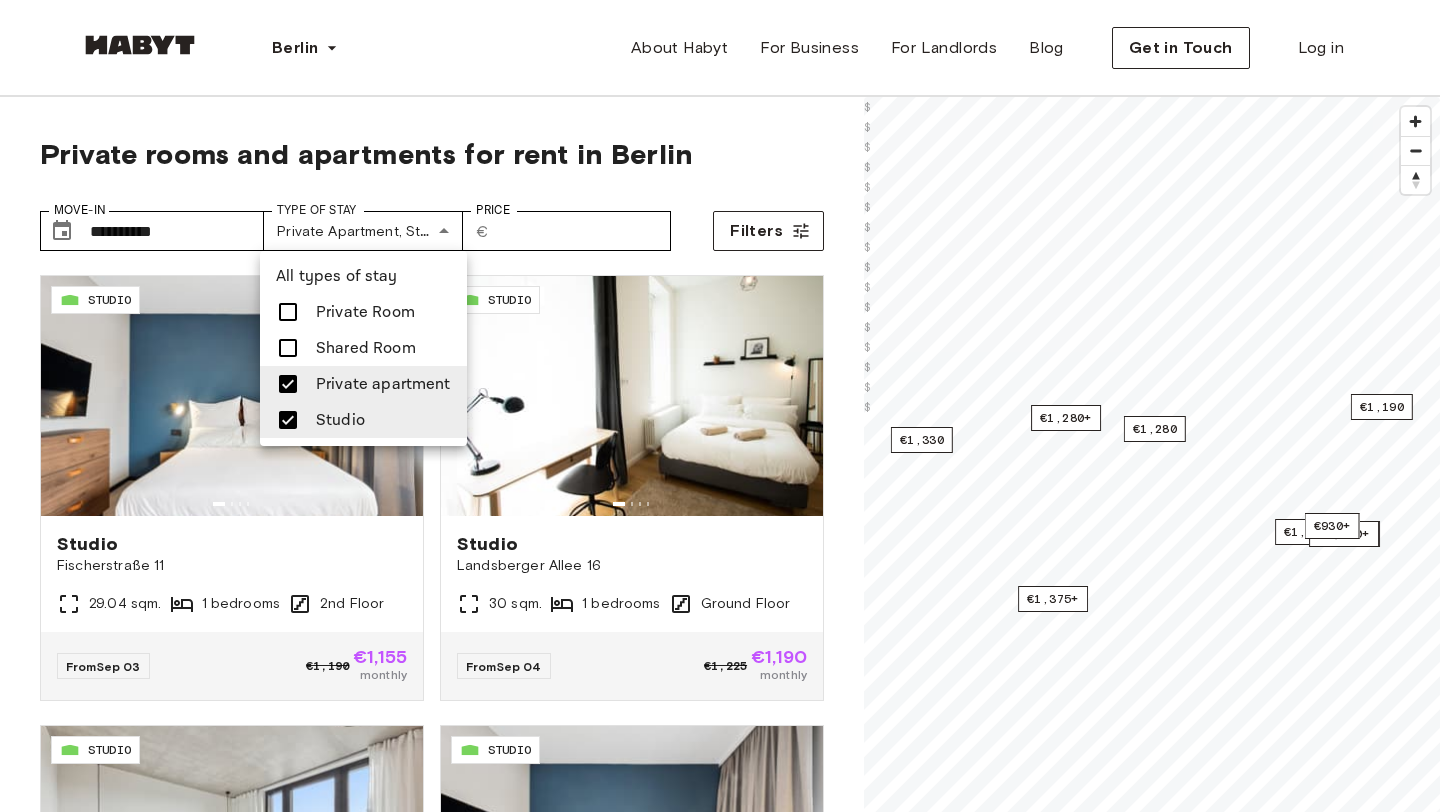 click at bounding box center [720, 406] 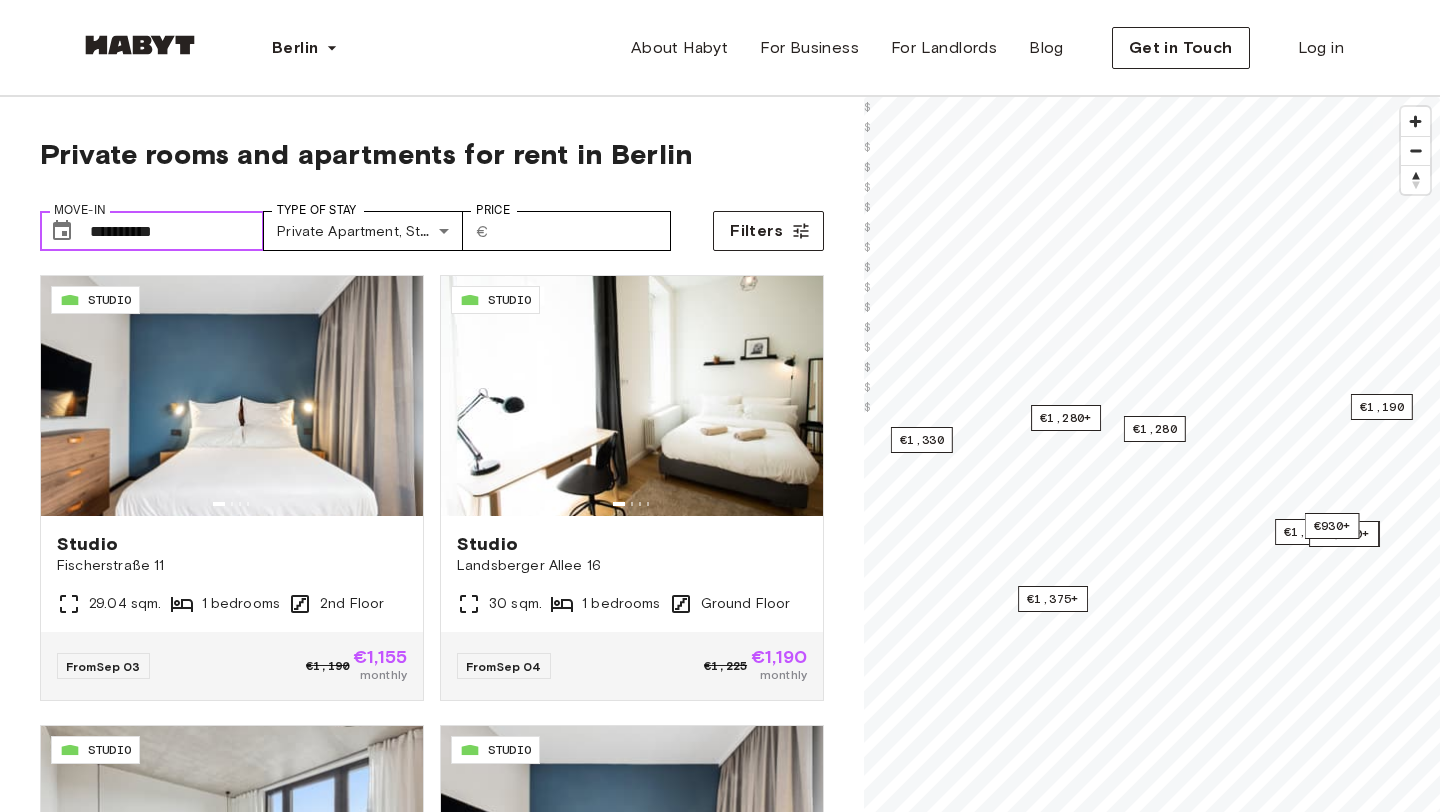 click on "**********" at bounding box center [177, 231] 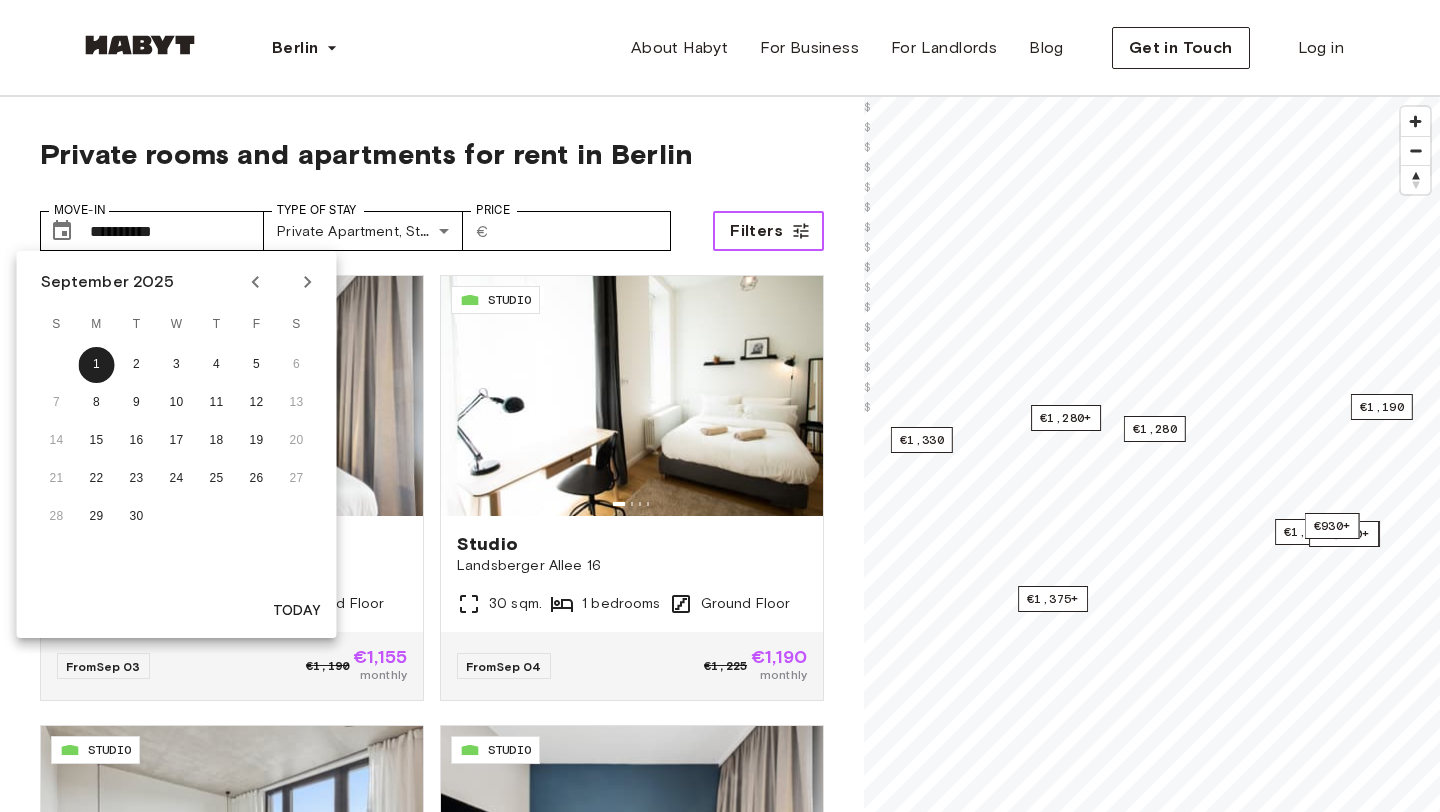 click on "Filters" at bounding box center (768, 231) 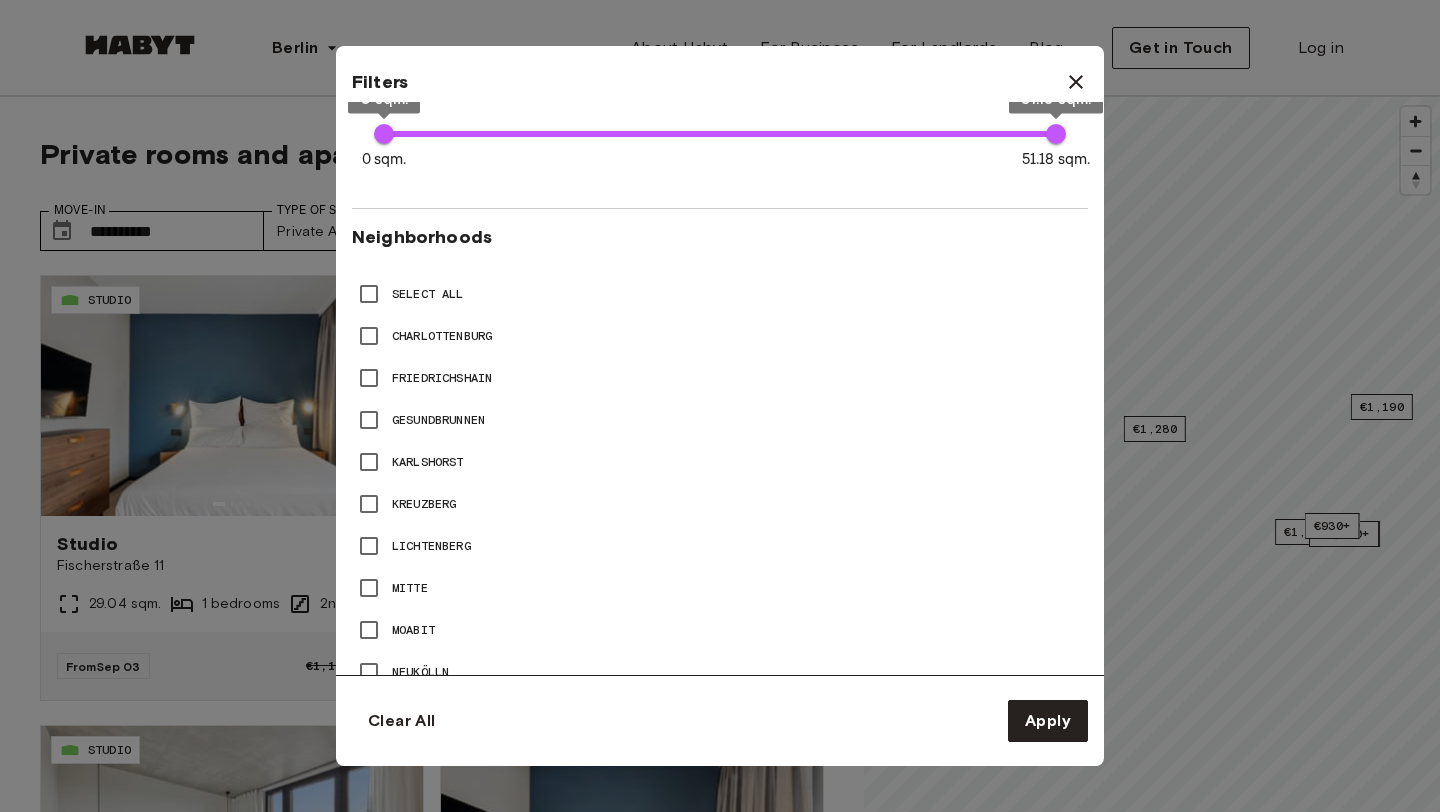 scroll, scrollTop: 790, scrollLeft: 0, axis: vertical 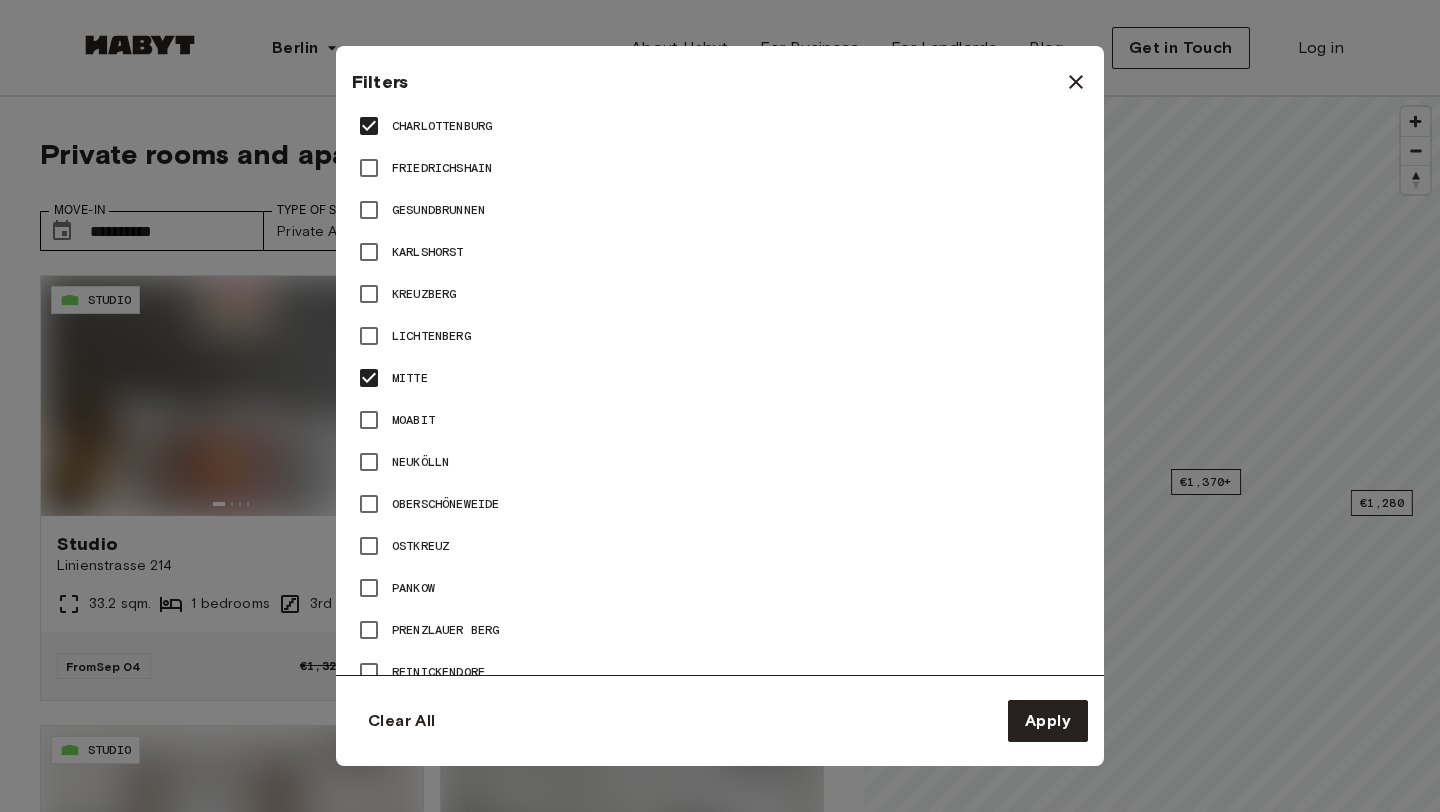 type on "**" 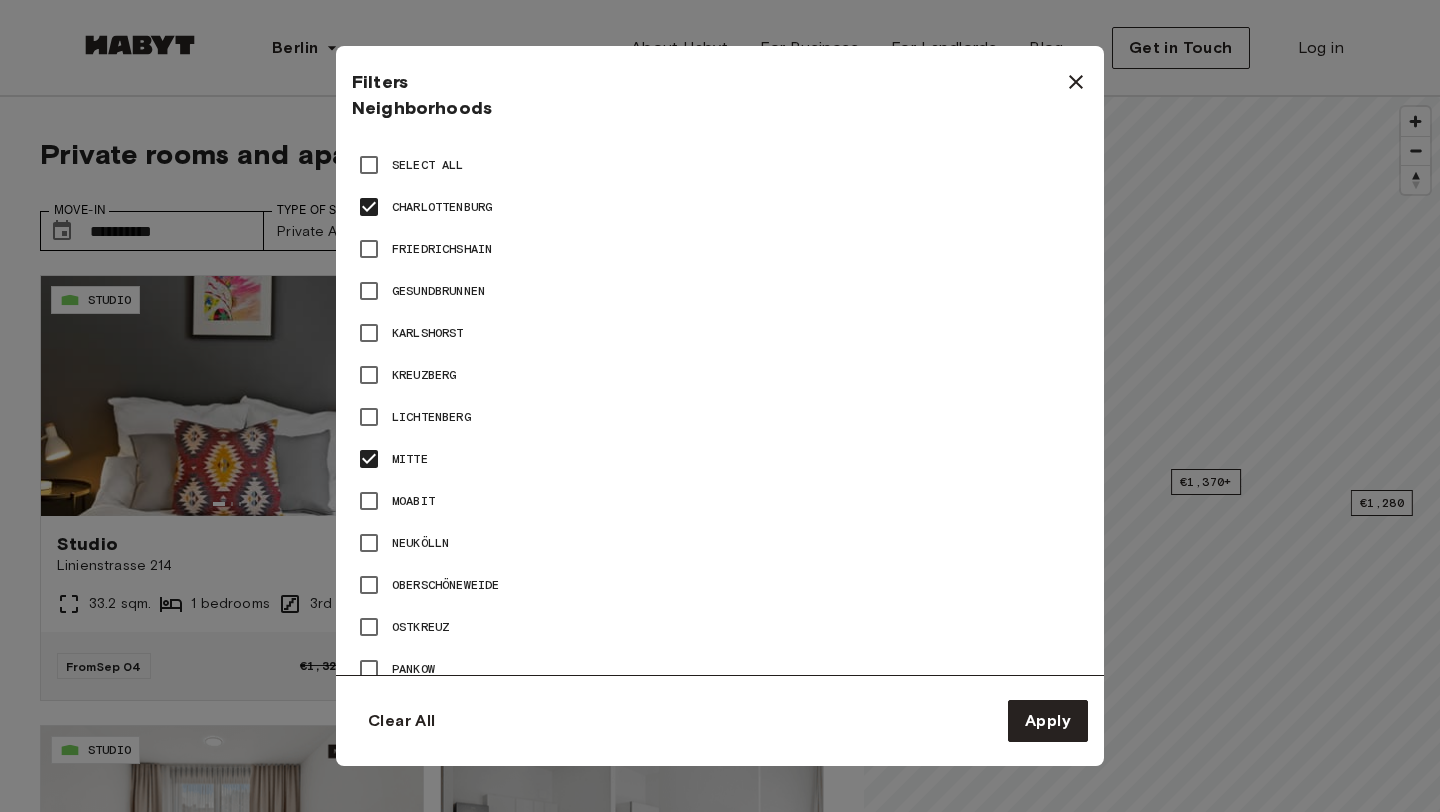 scroll, scrollTop: 911, scrollLeft: 0, axis: vertical 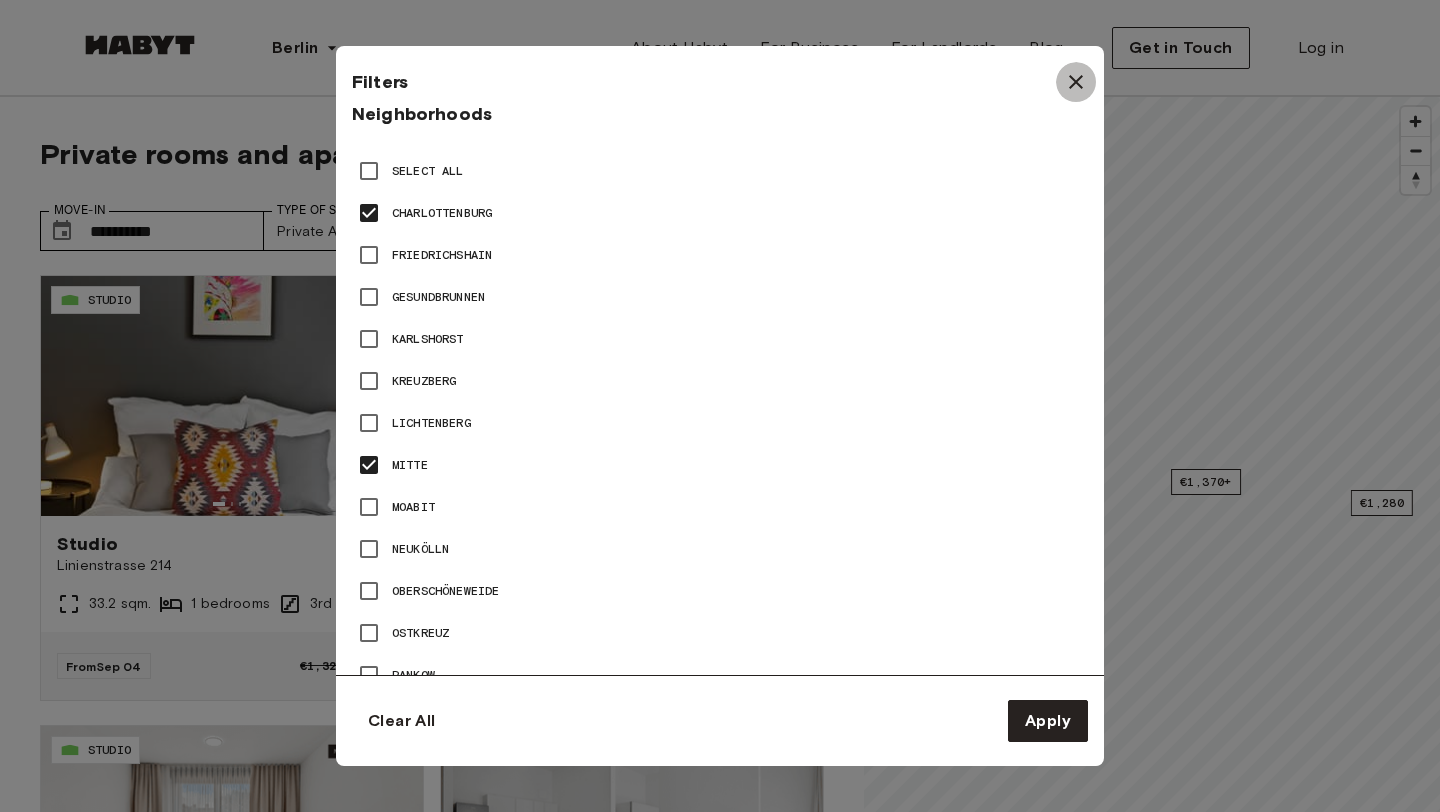 click 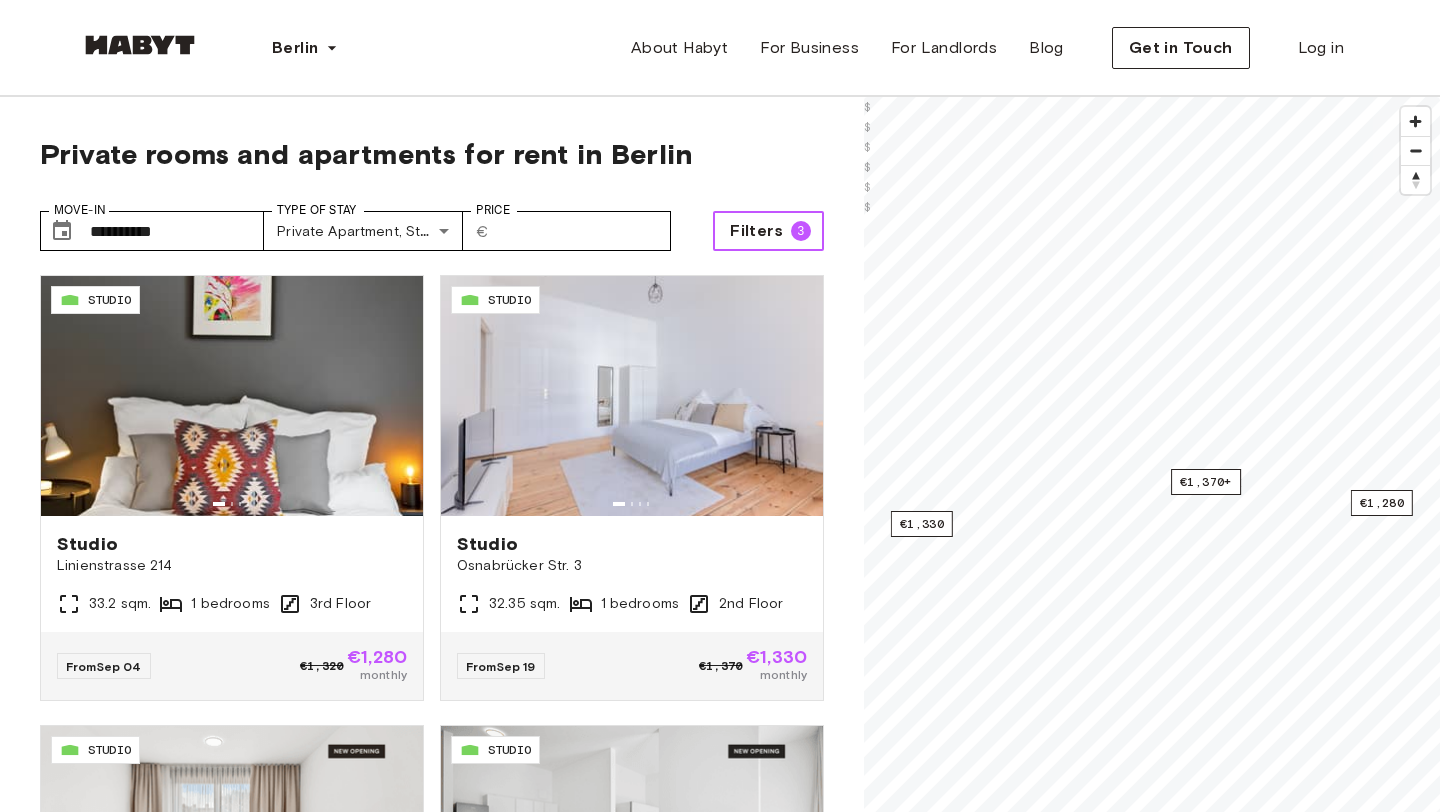 click on "Filters" at bounding box center (756, 231) 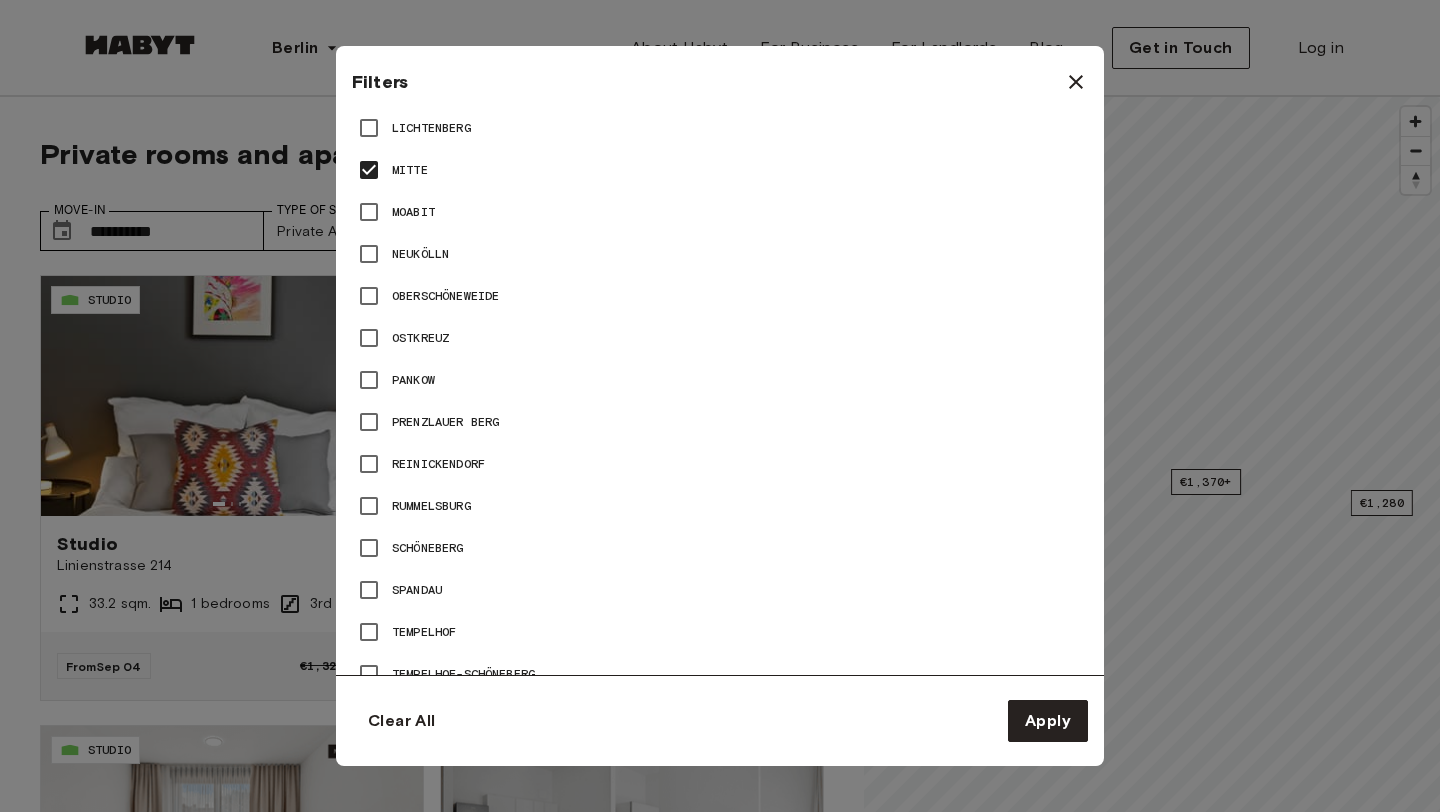 scroll, scrollTop: 1205, scrollLeft: 0, axis: vertical 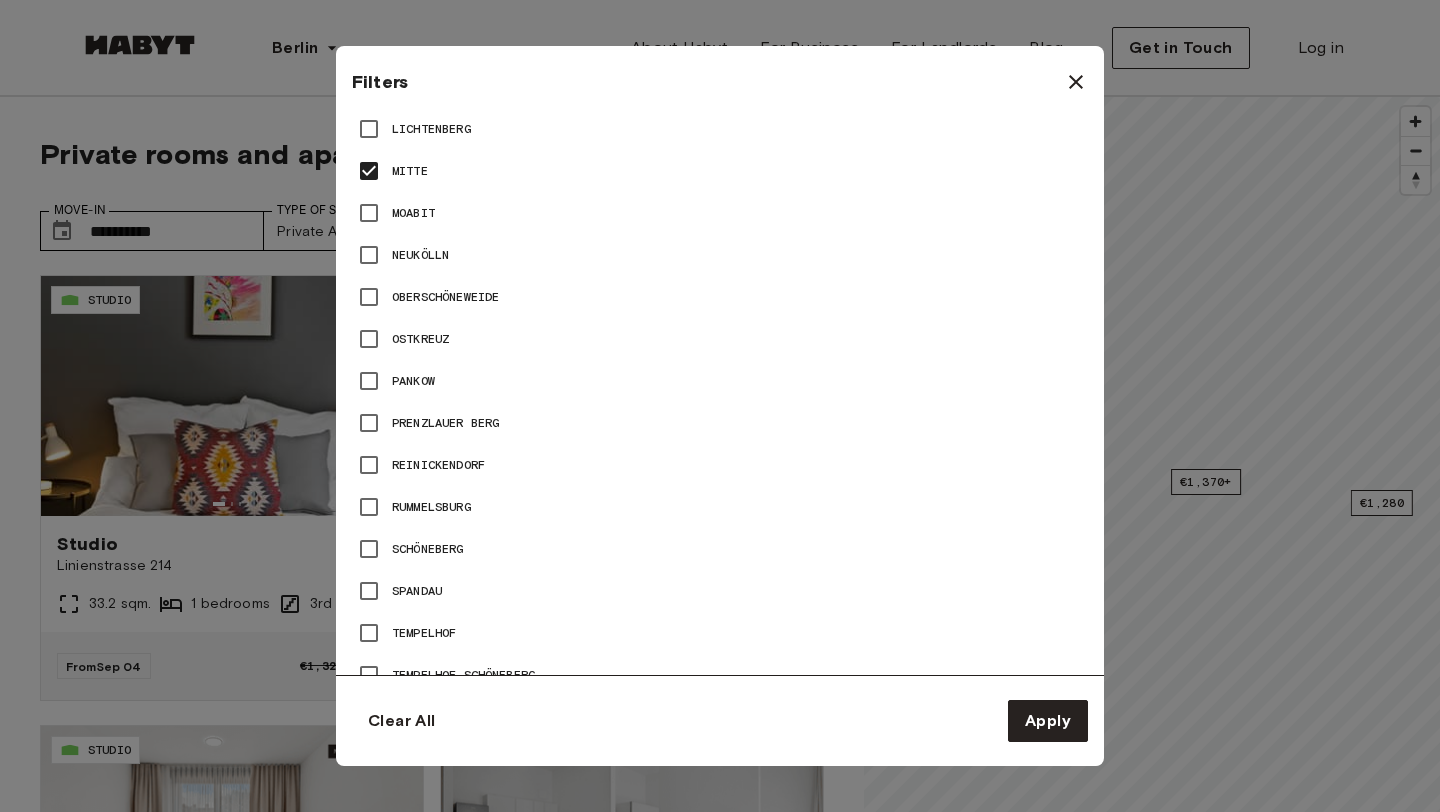 click on "Moabit" at bounding box center (413, 213) 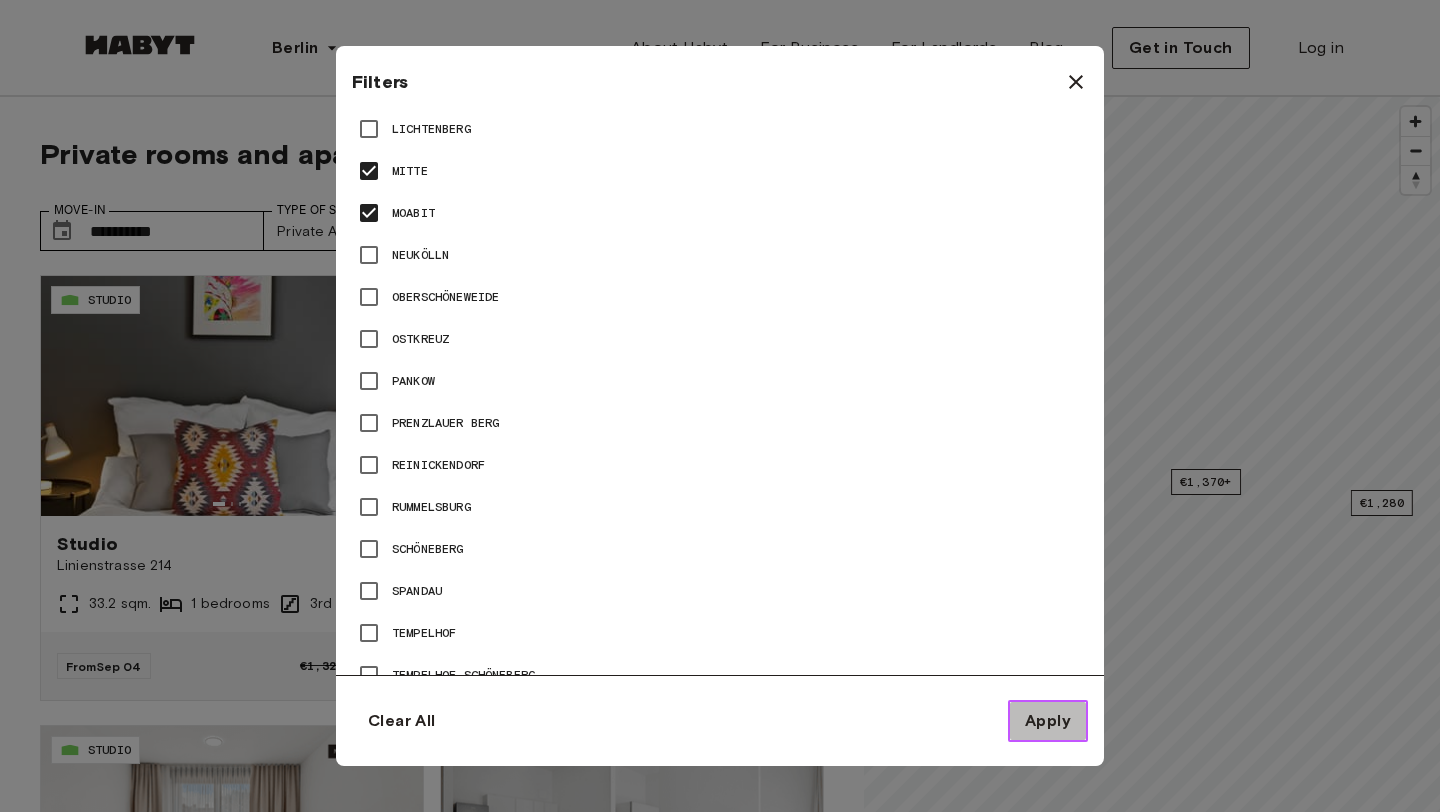 click on "Apply" at bounding box center (1048, 721) 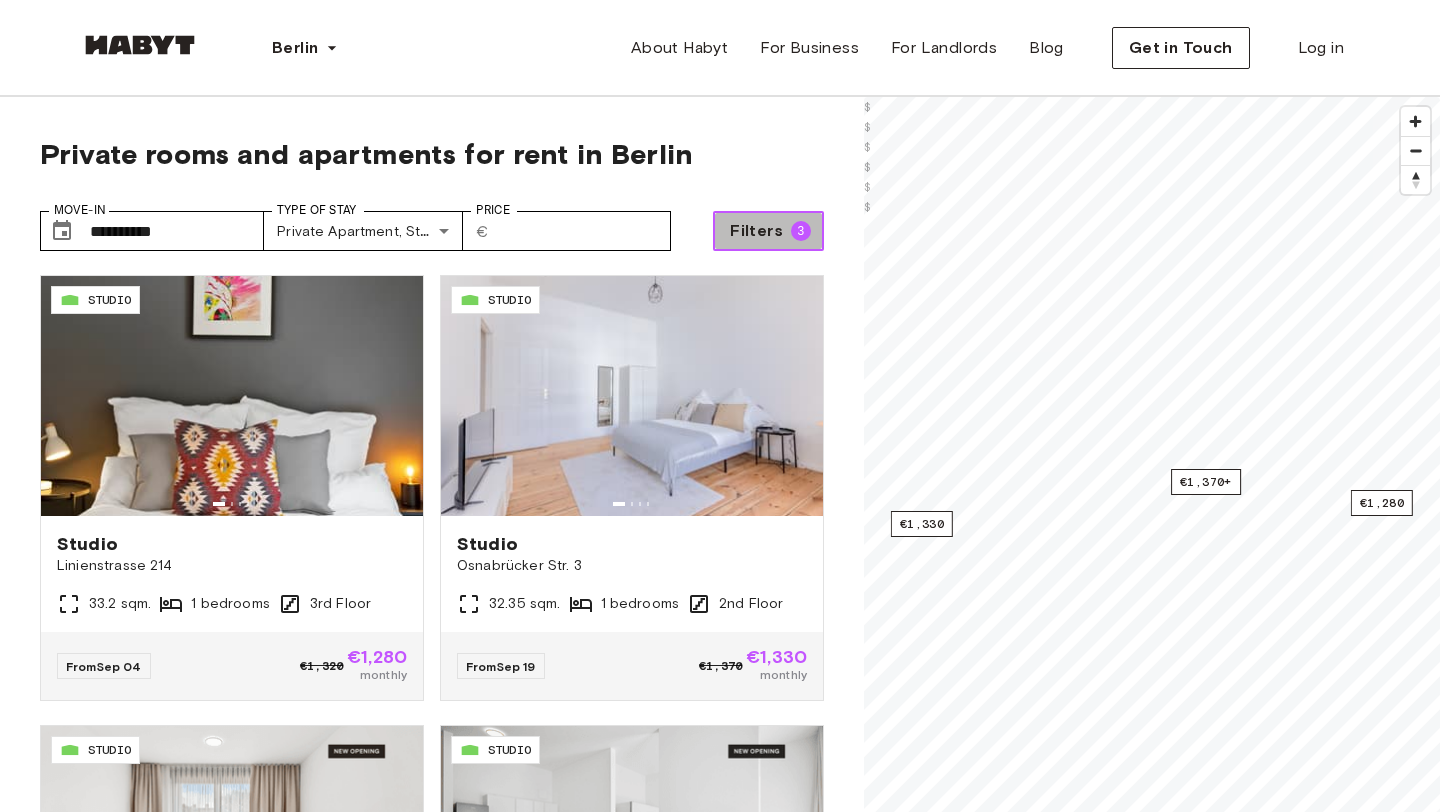 click on "Filters" at bounding box center (756, 231) 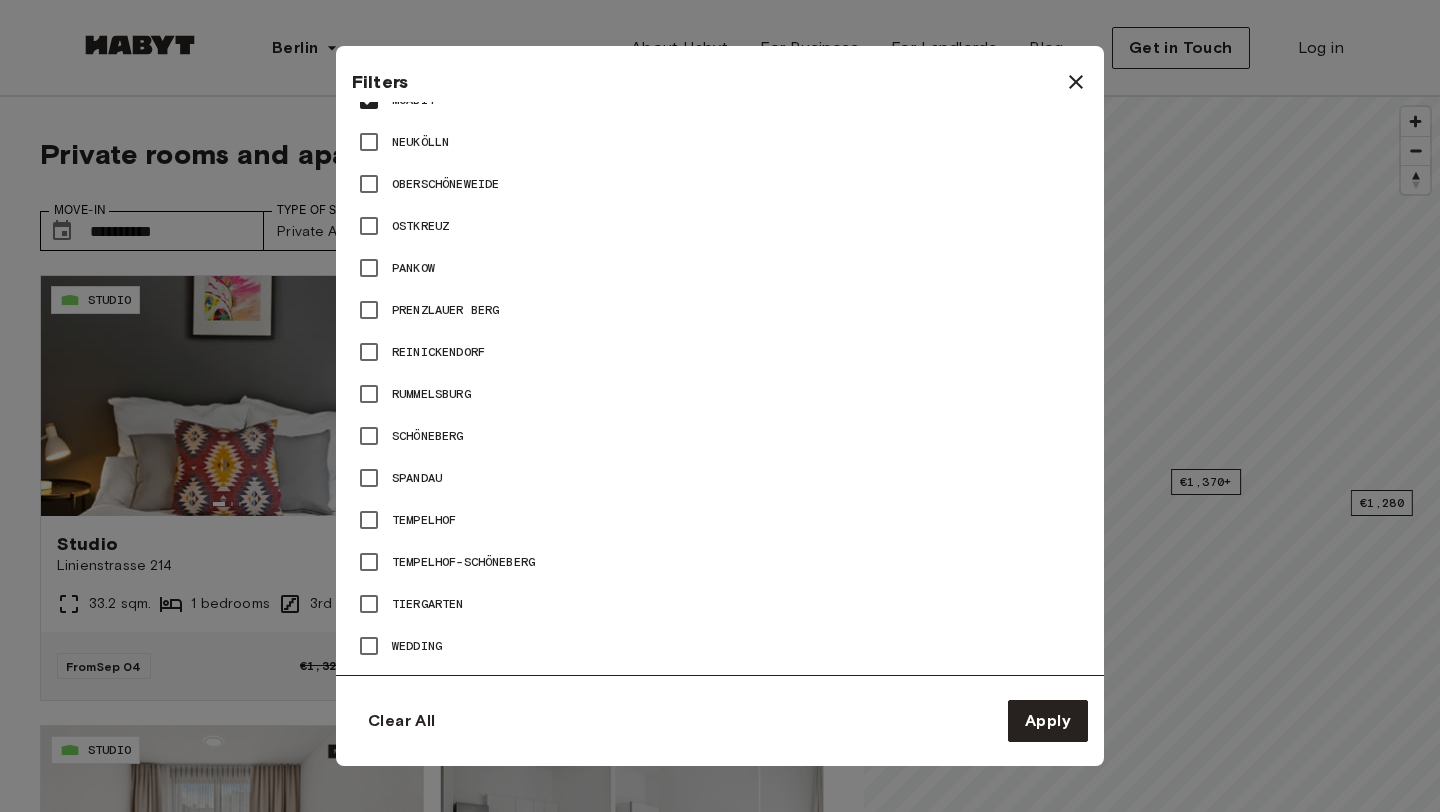 scroll, scrollTop: 1371, scrollLeft: 0, axis: vertical 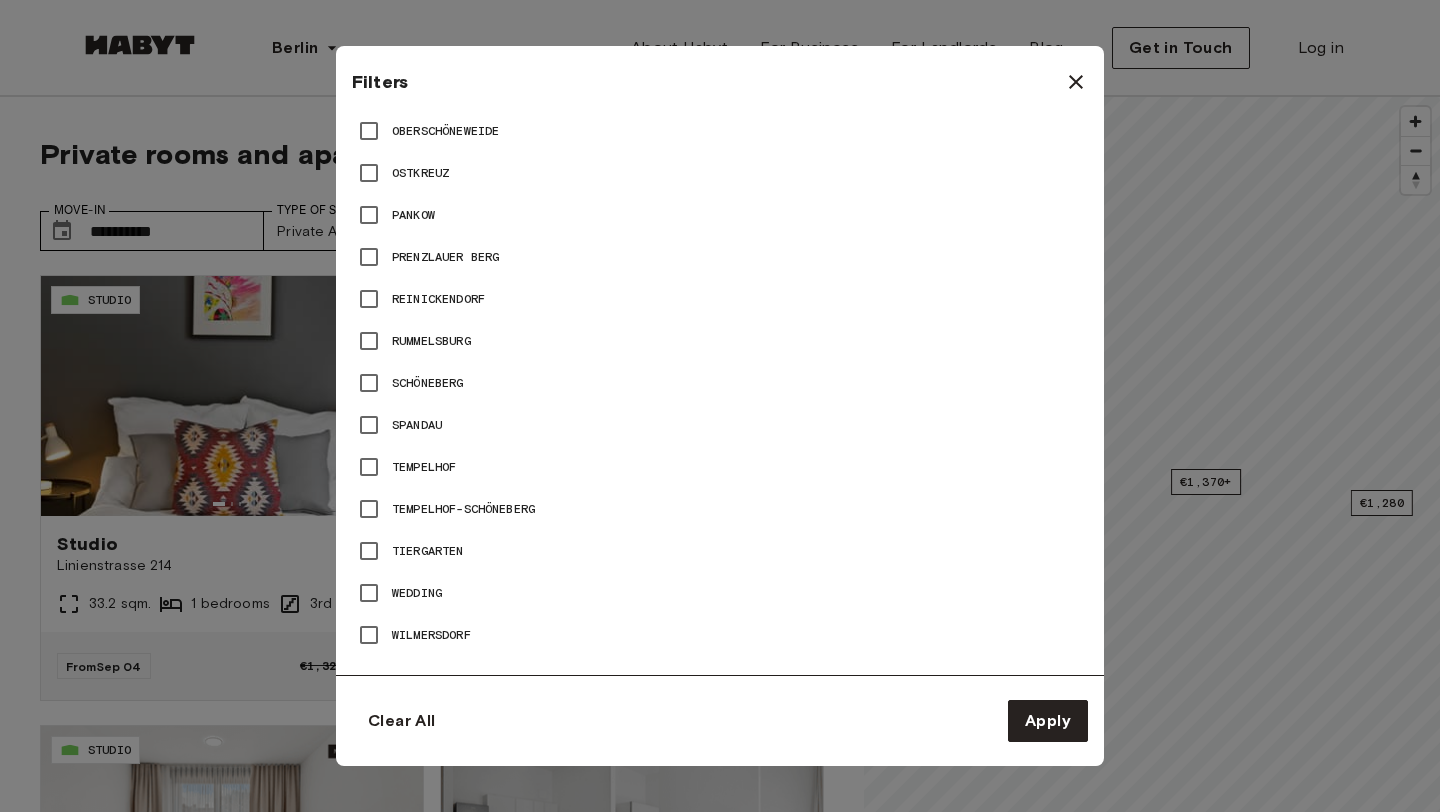 click on "Tiergarten" at bounding box center [428, 551] 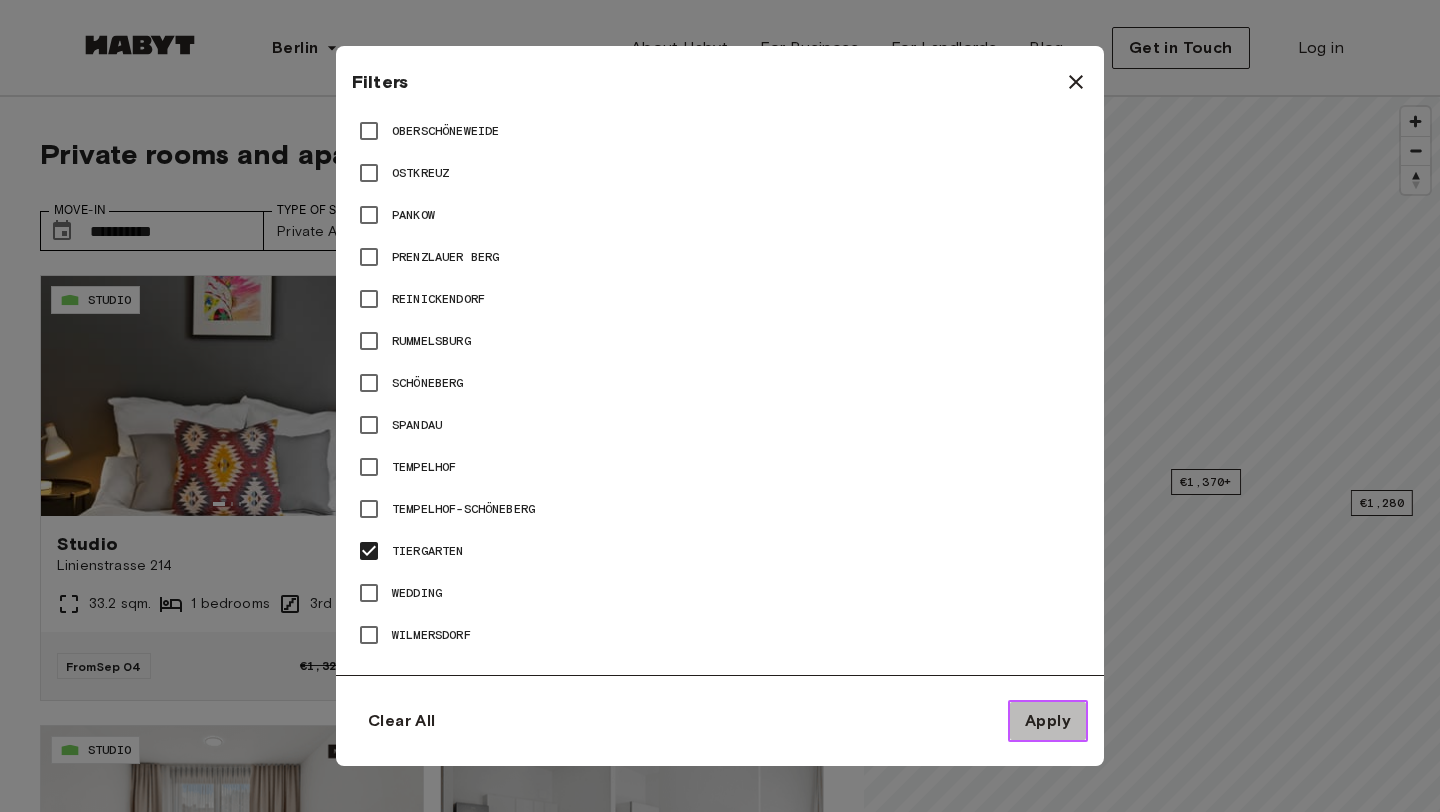 click on "Apply" at bounding box center (1048, 721) 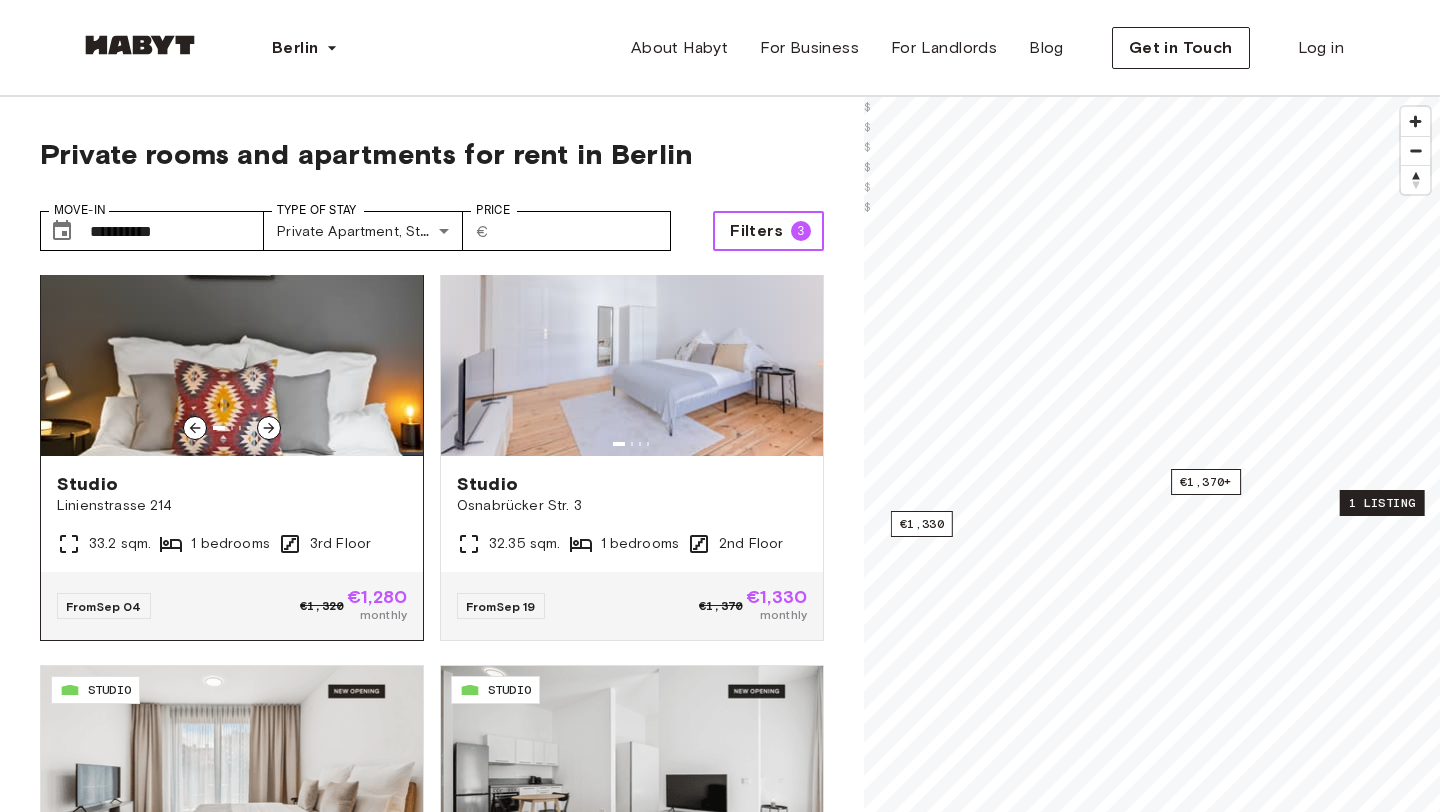 scroll, scrollTop: 0, scrollLeft: 0, axis: both 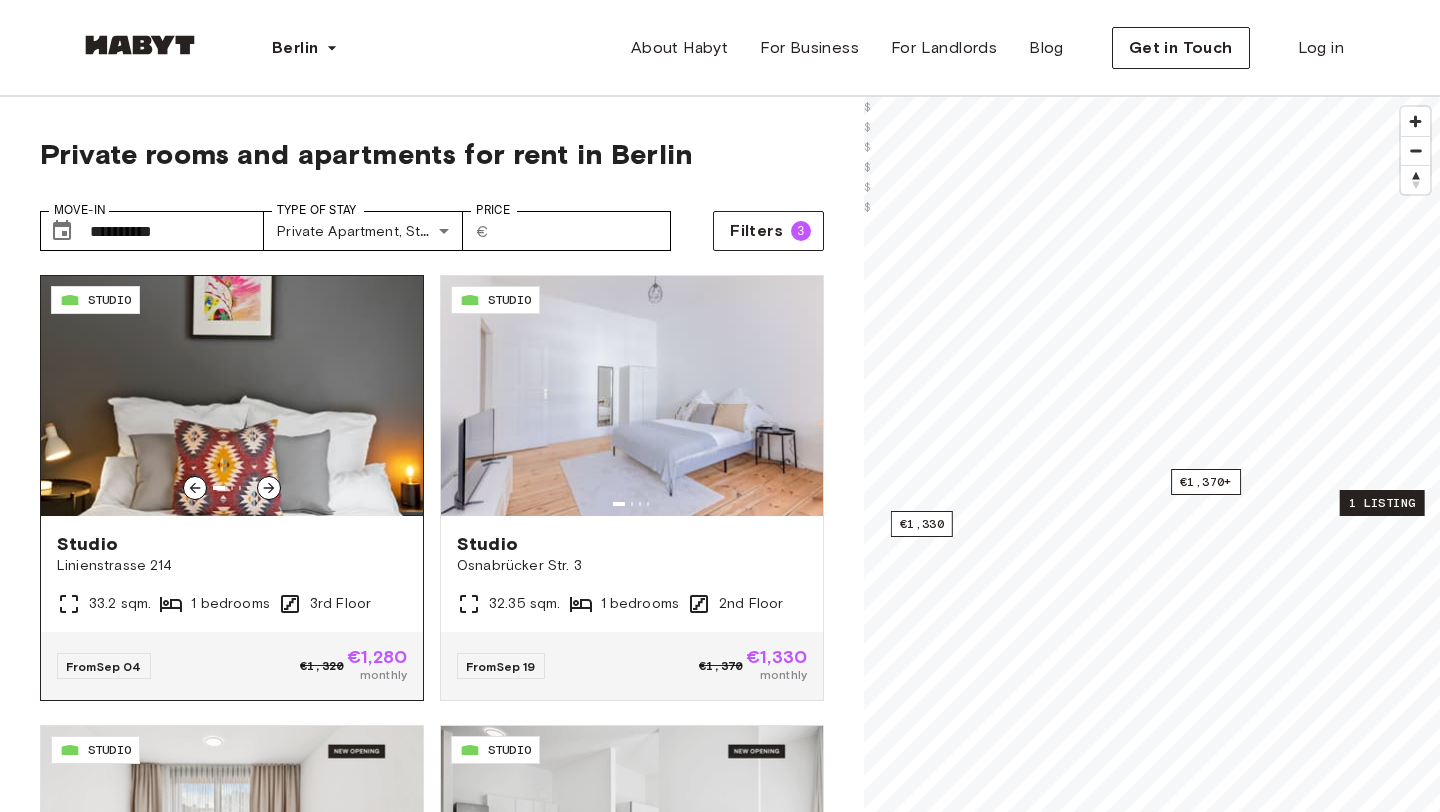 click 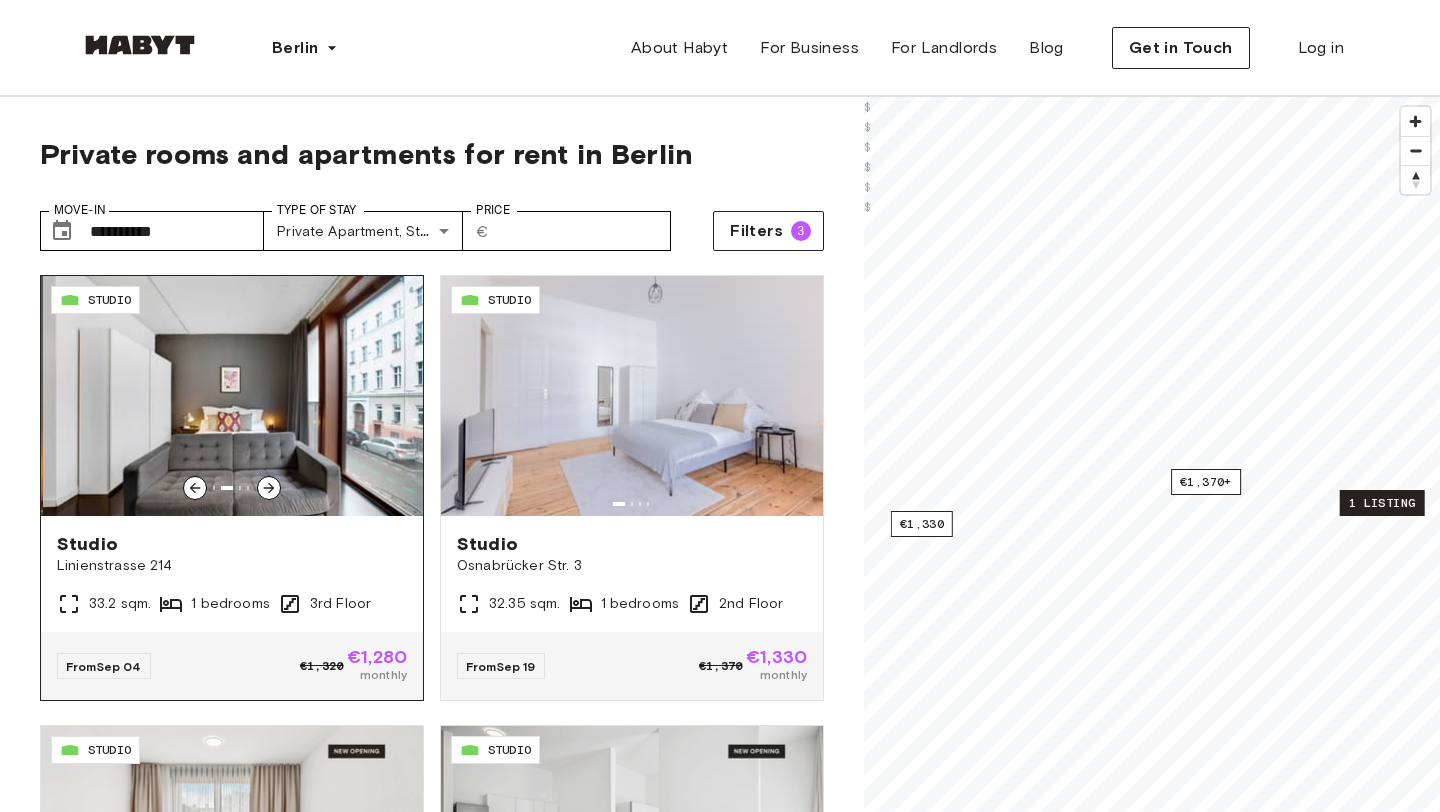 click 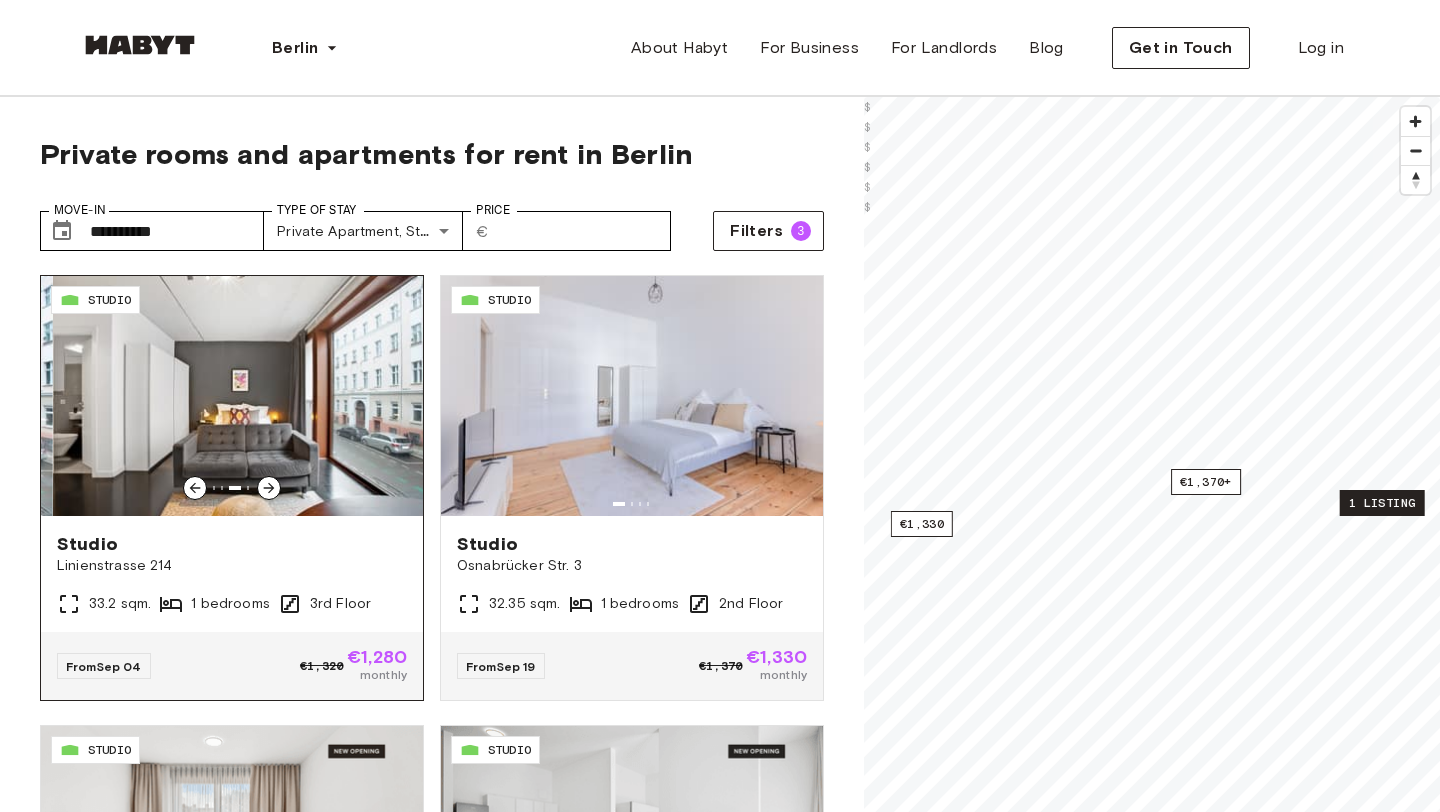 click 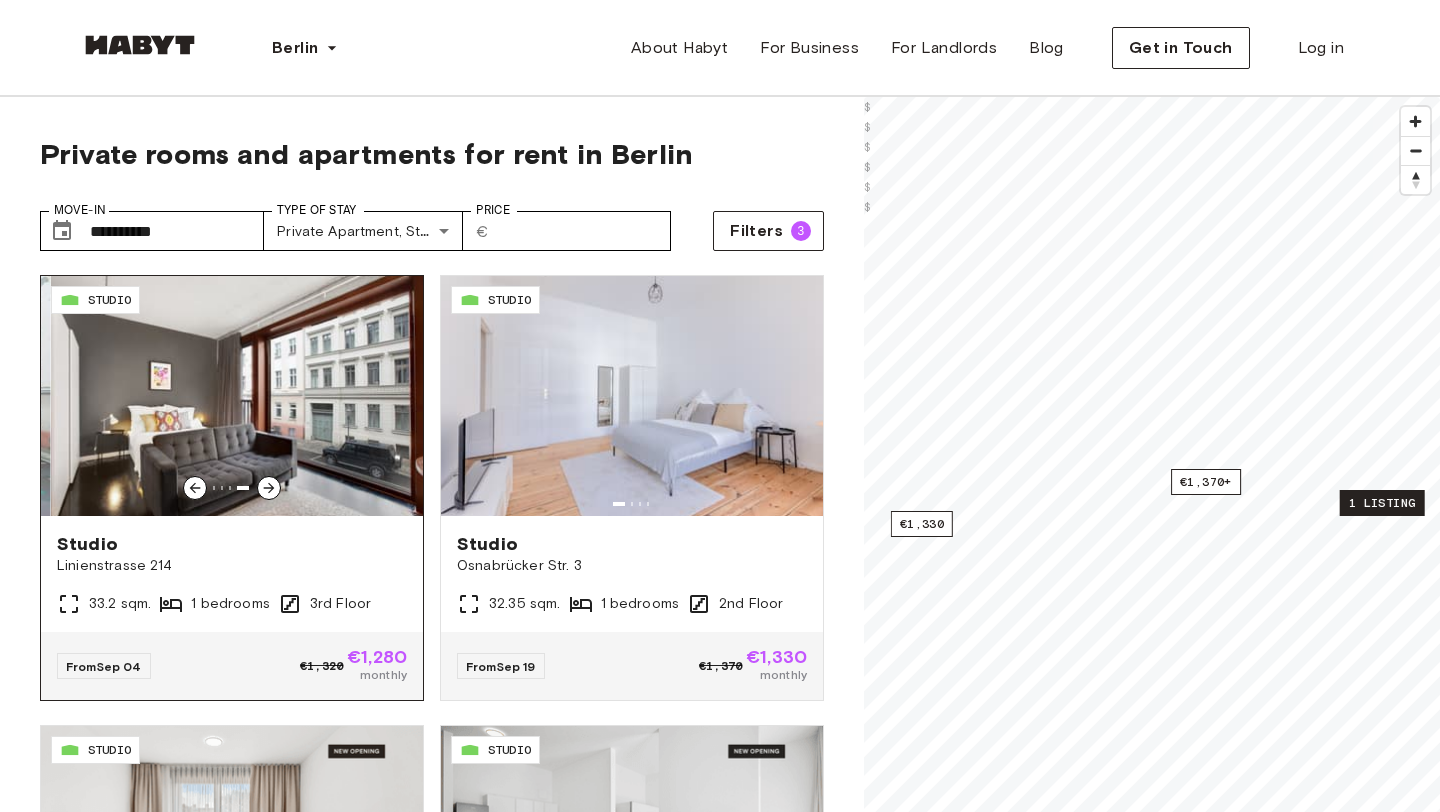 click 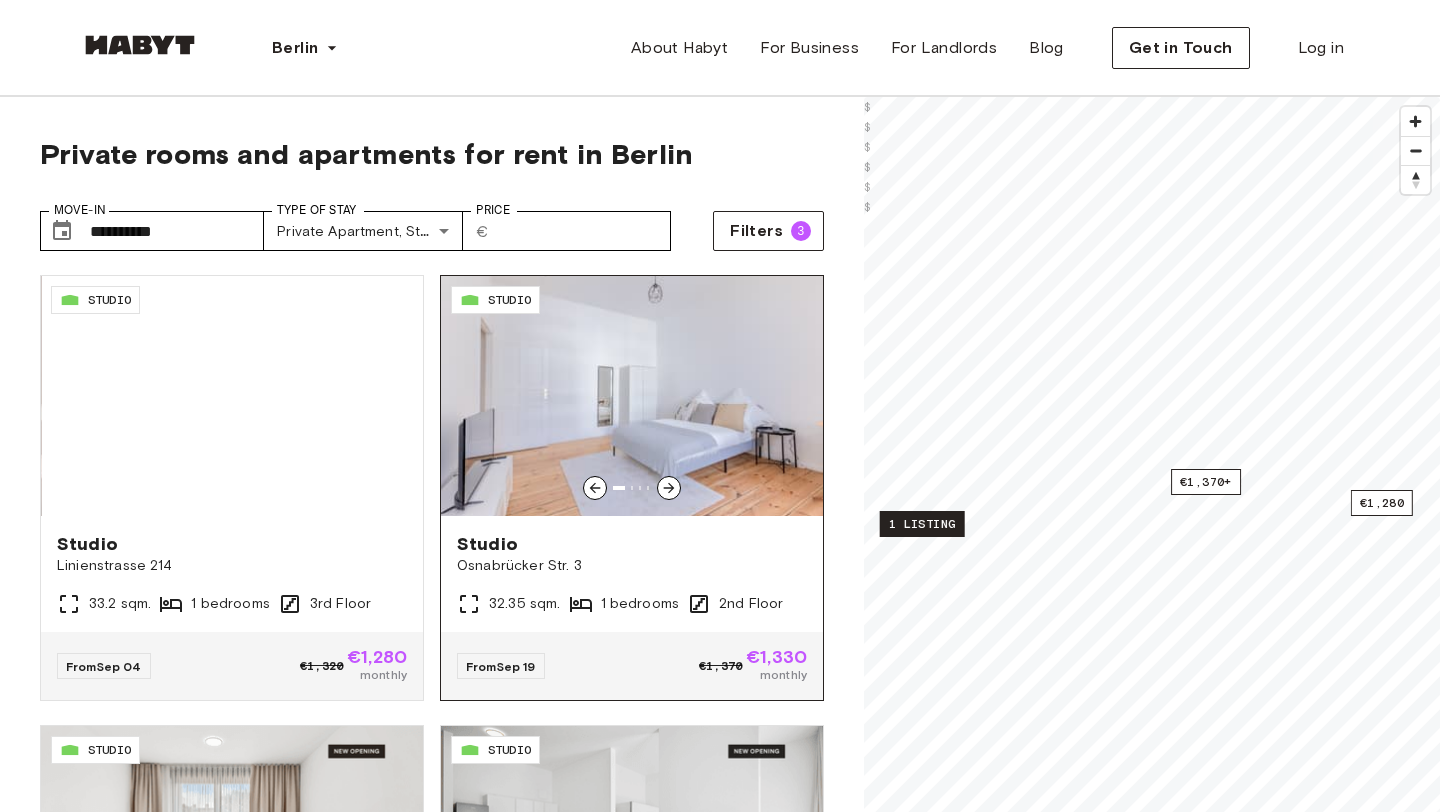 scroll, scrollTop: 29, scrollLeft: 0, axis: vertical 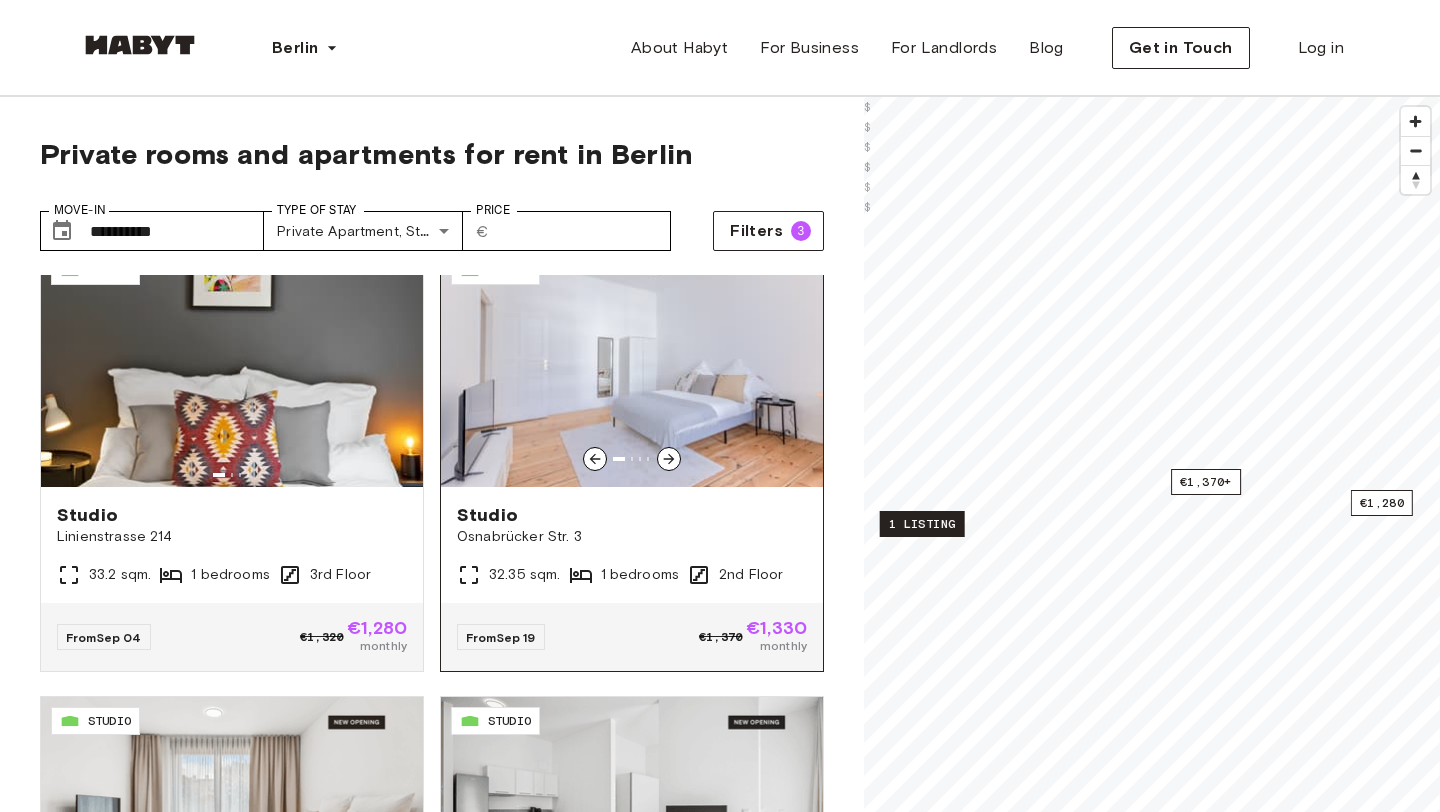 click 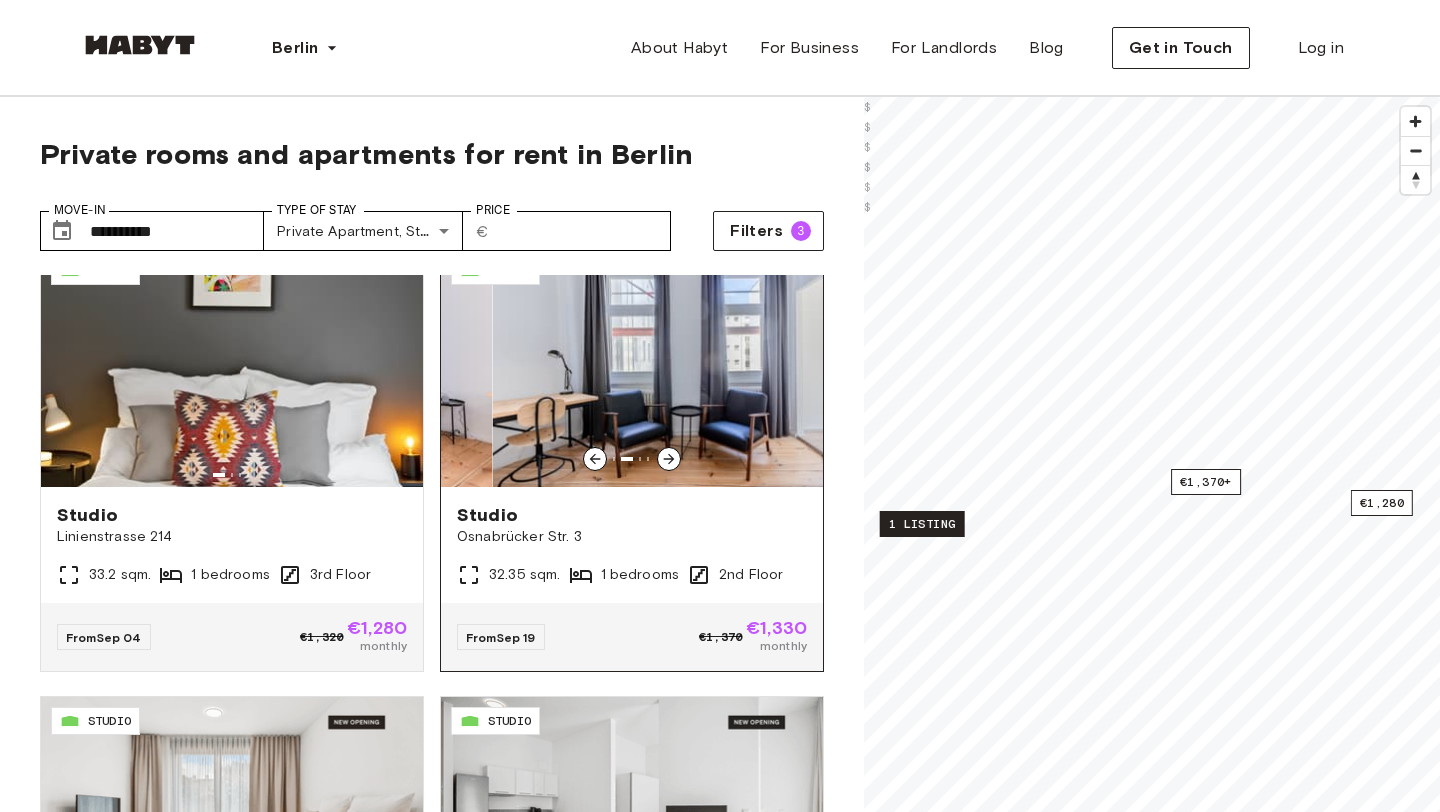 click 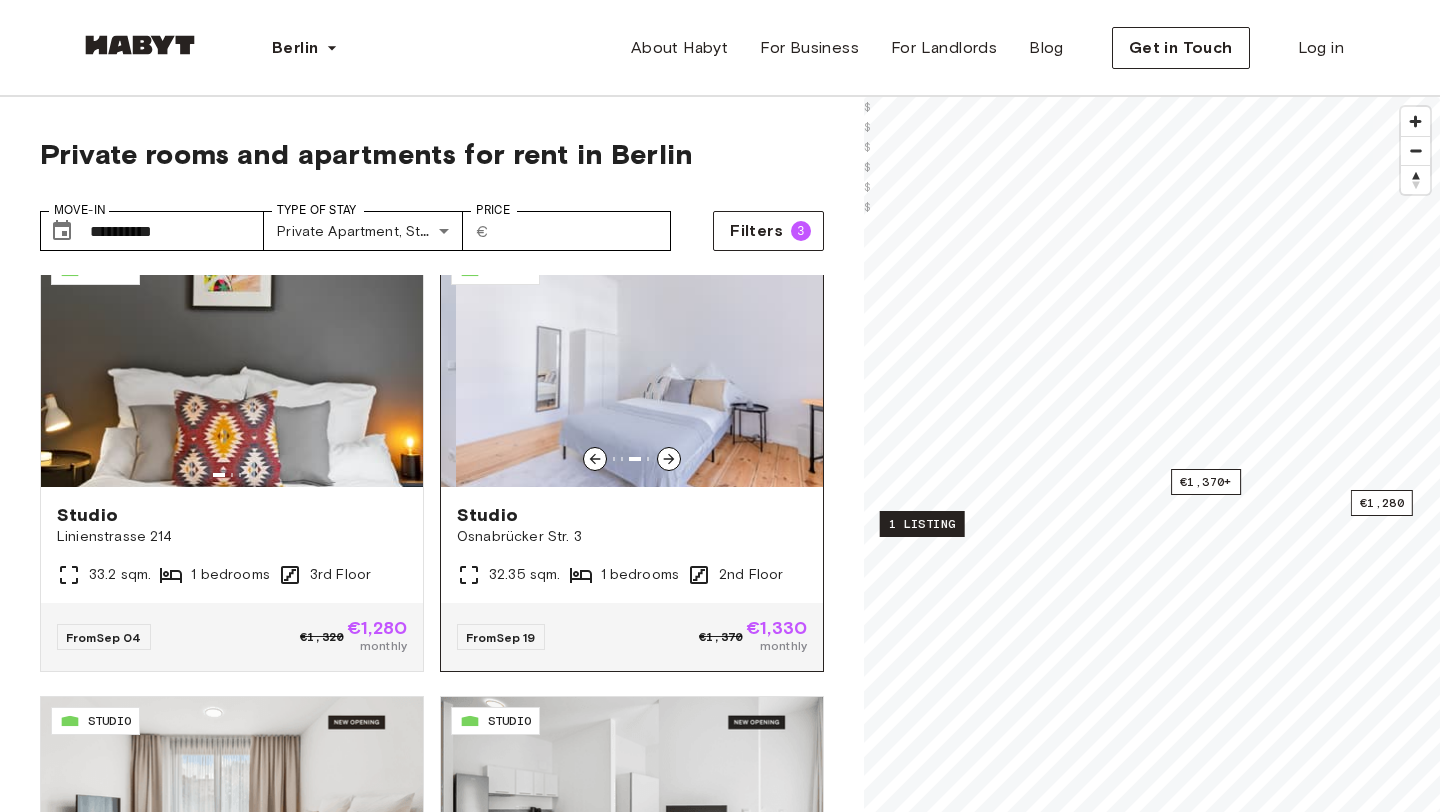 click 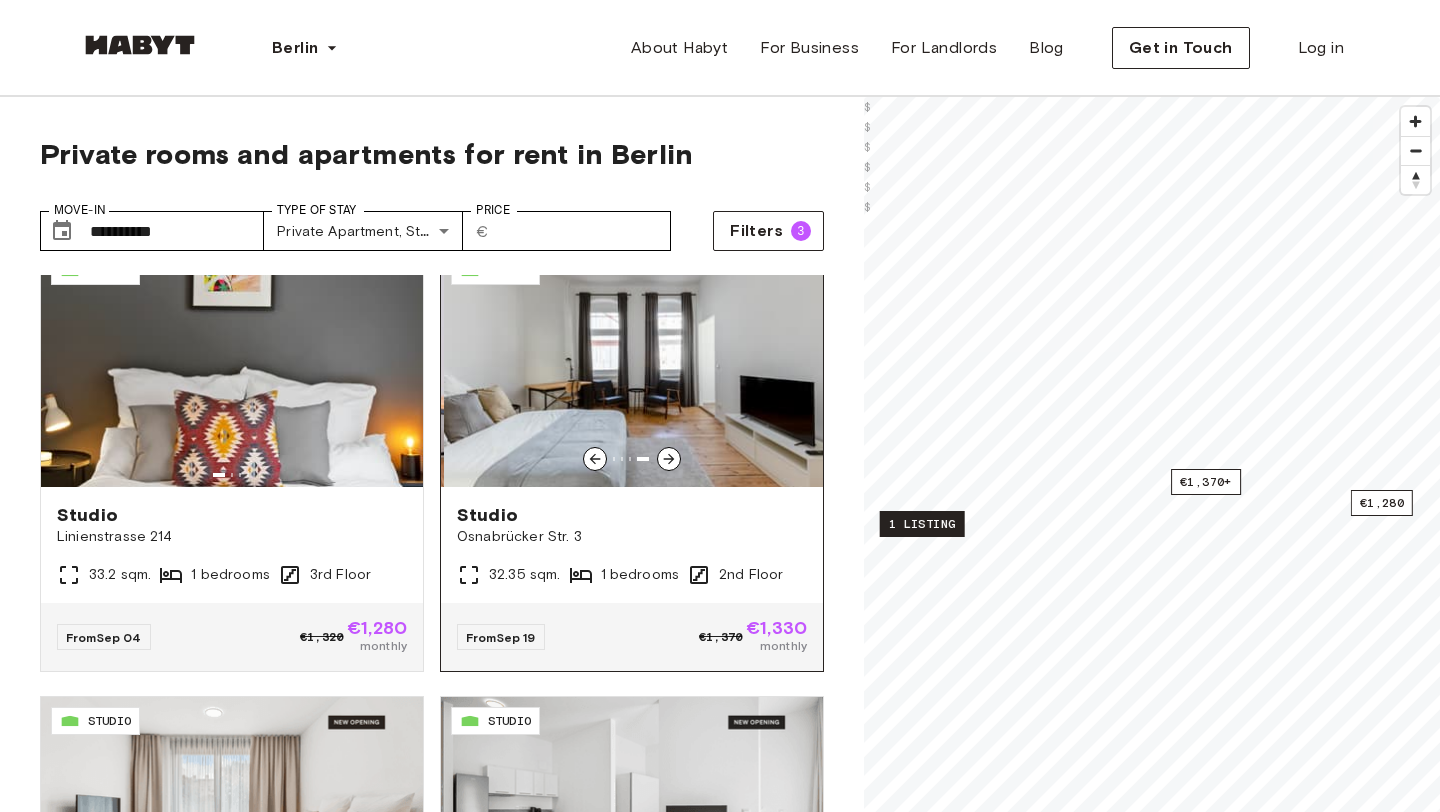click 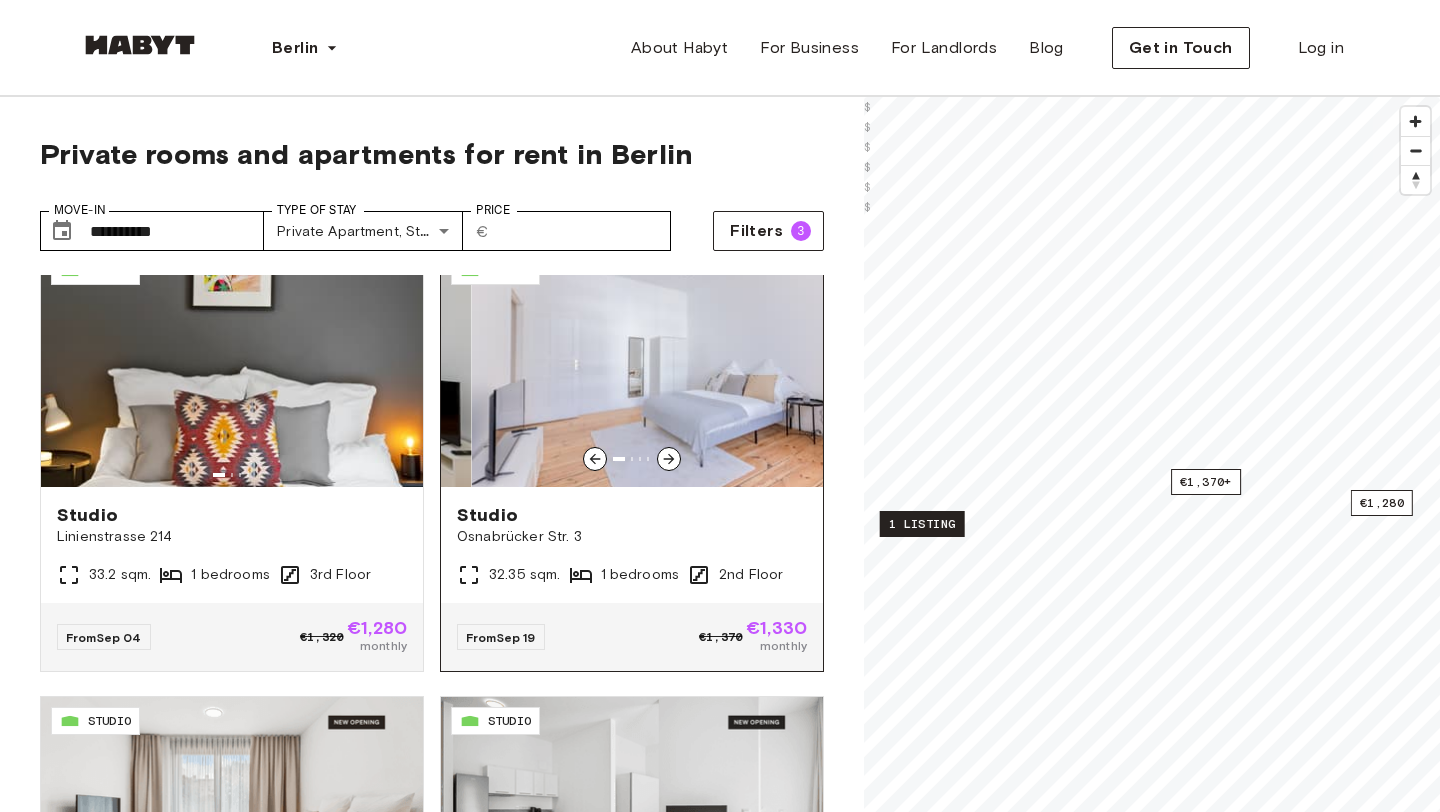 click 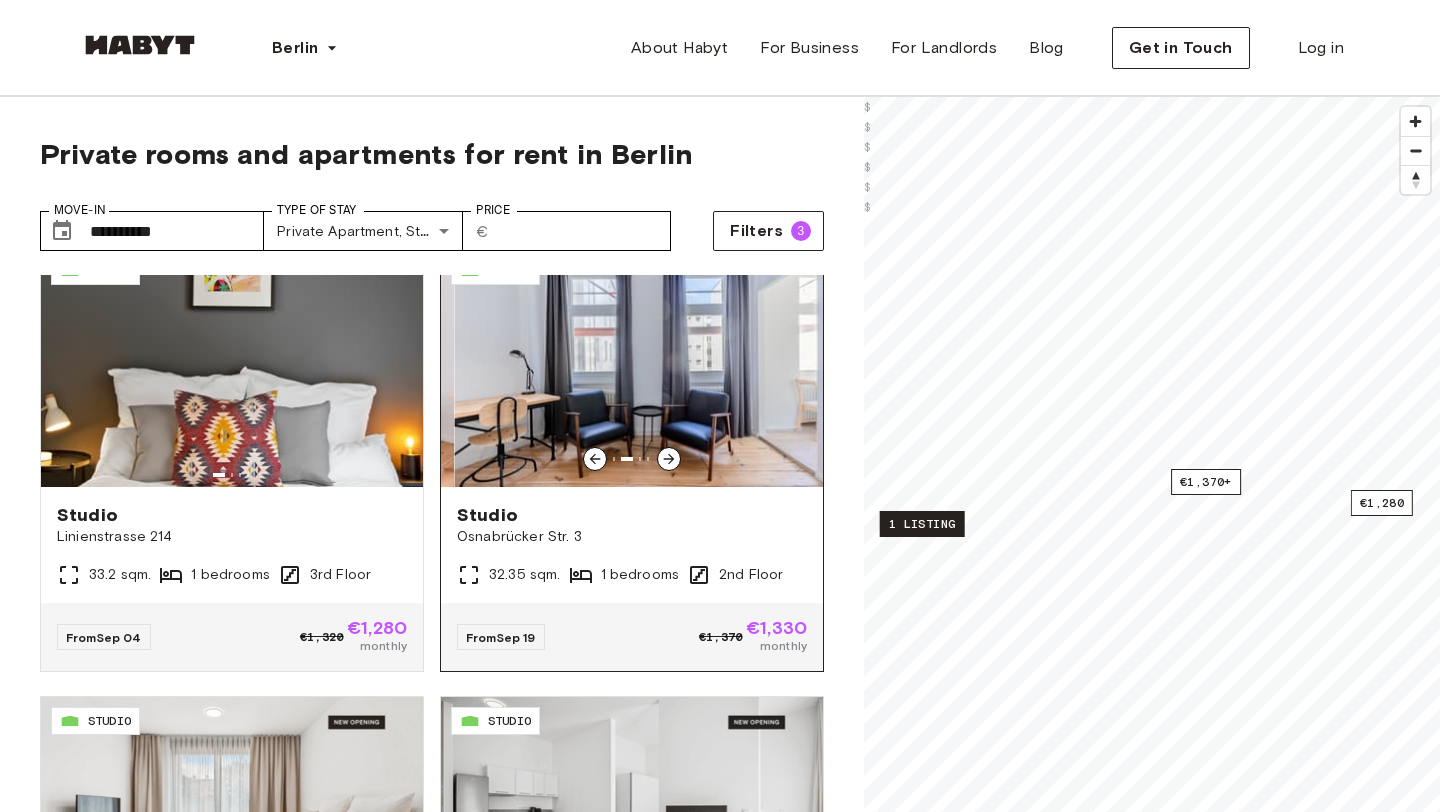 click 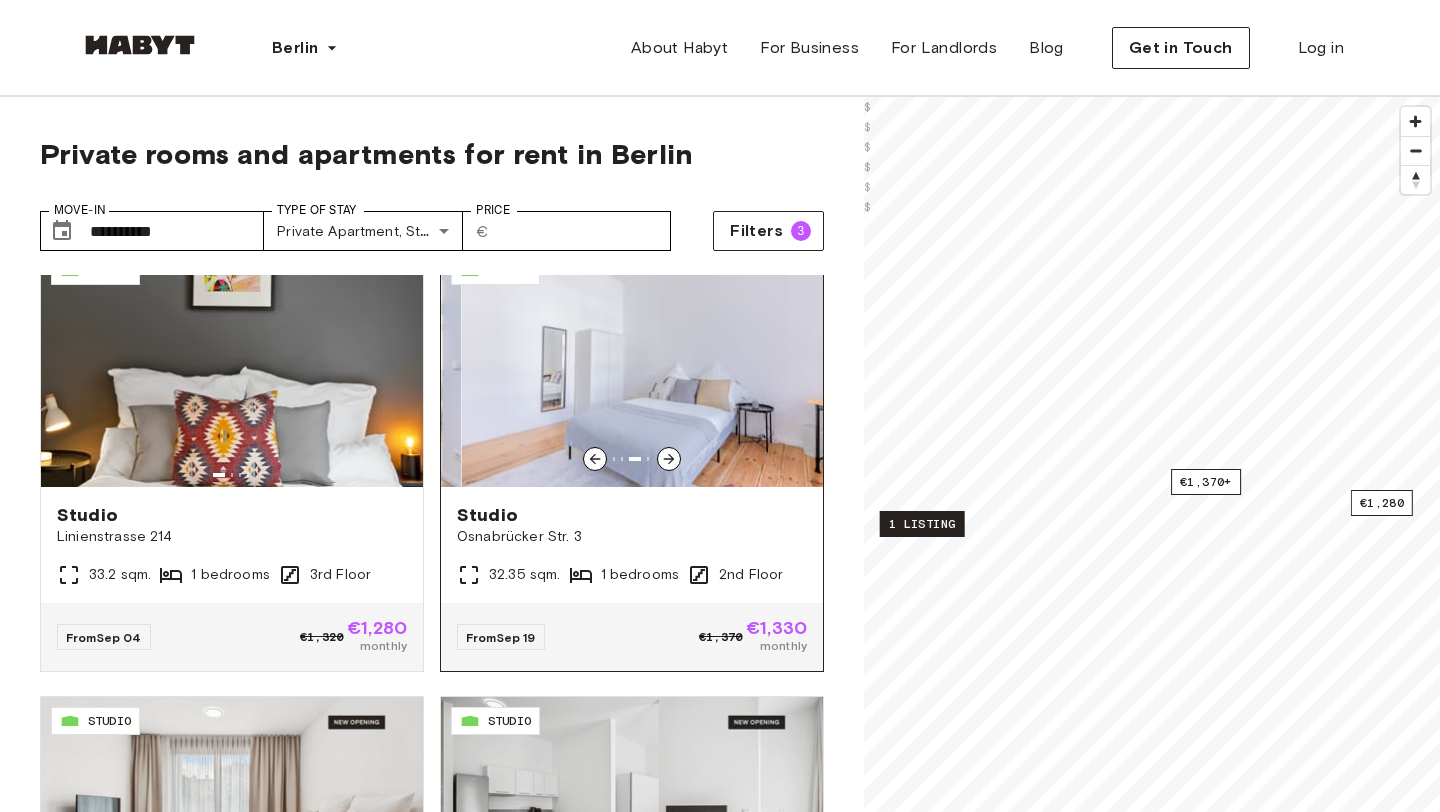 click 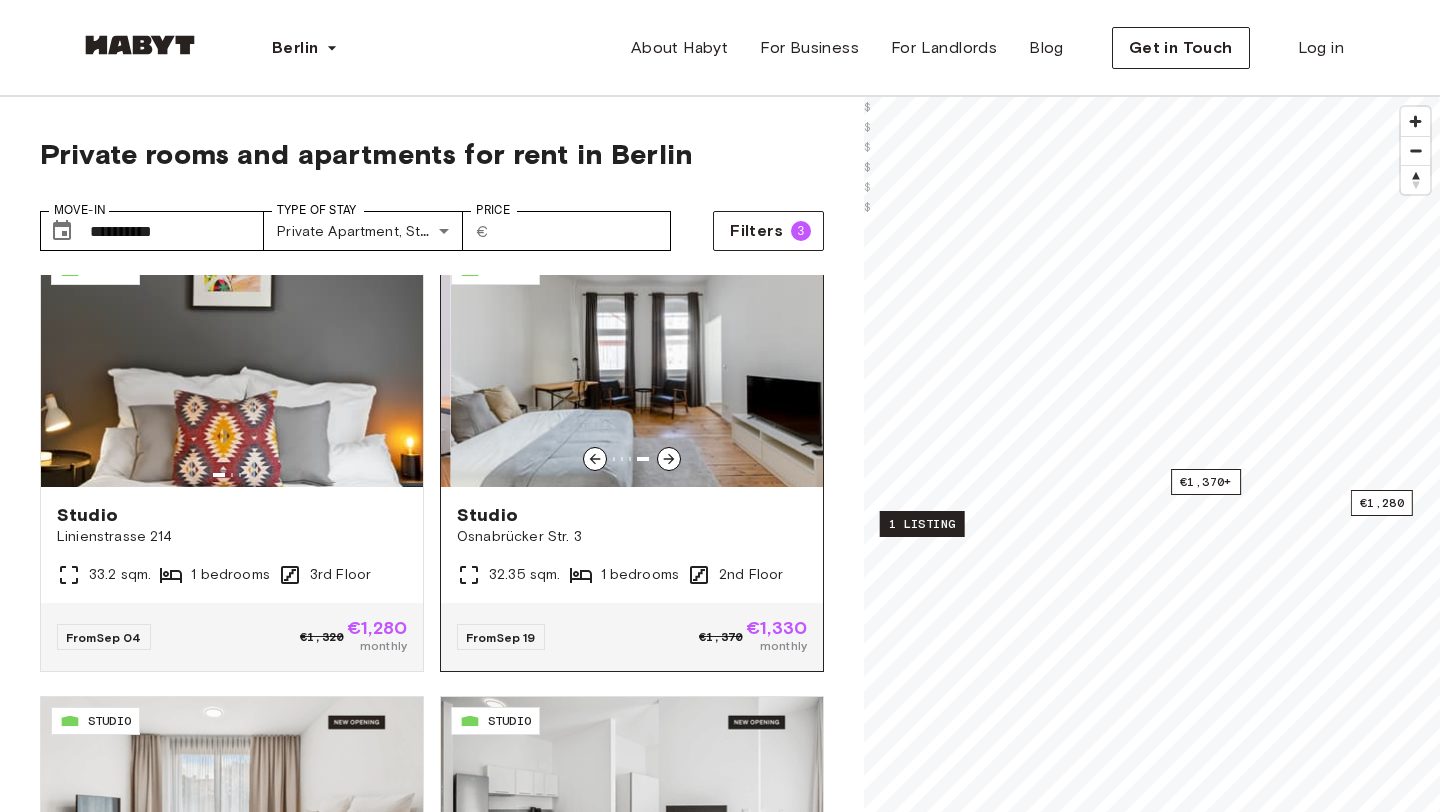 click 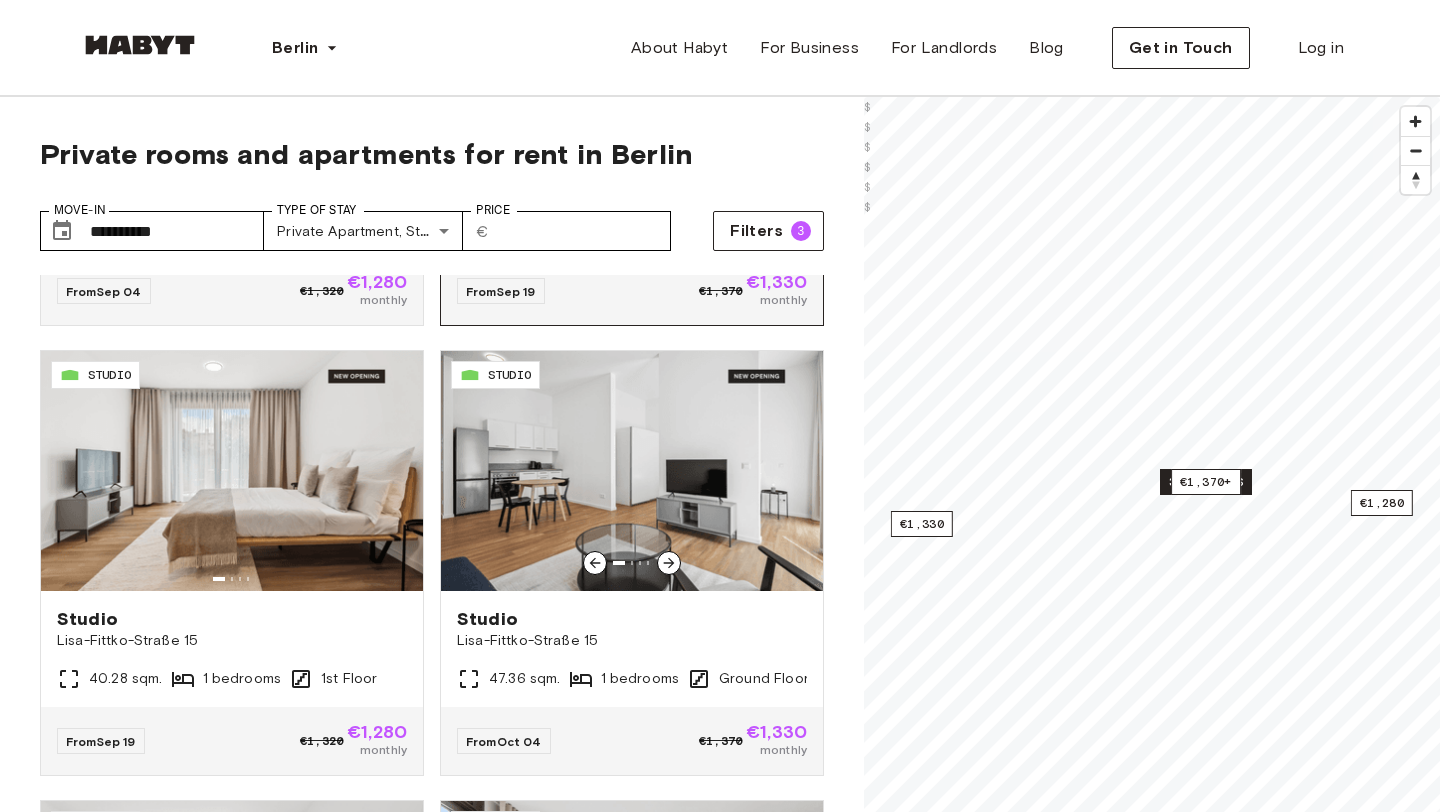 scroll, scrollTop: 381, scrollLeft: 0, axis: vertical 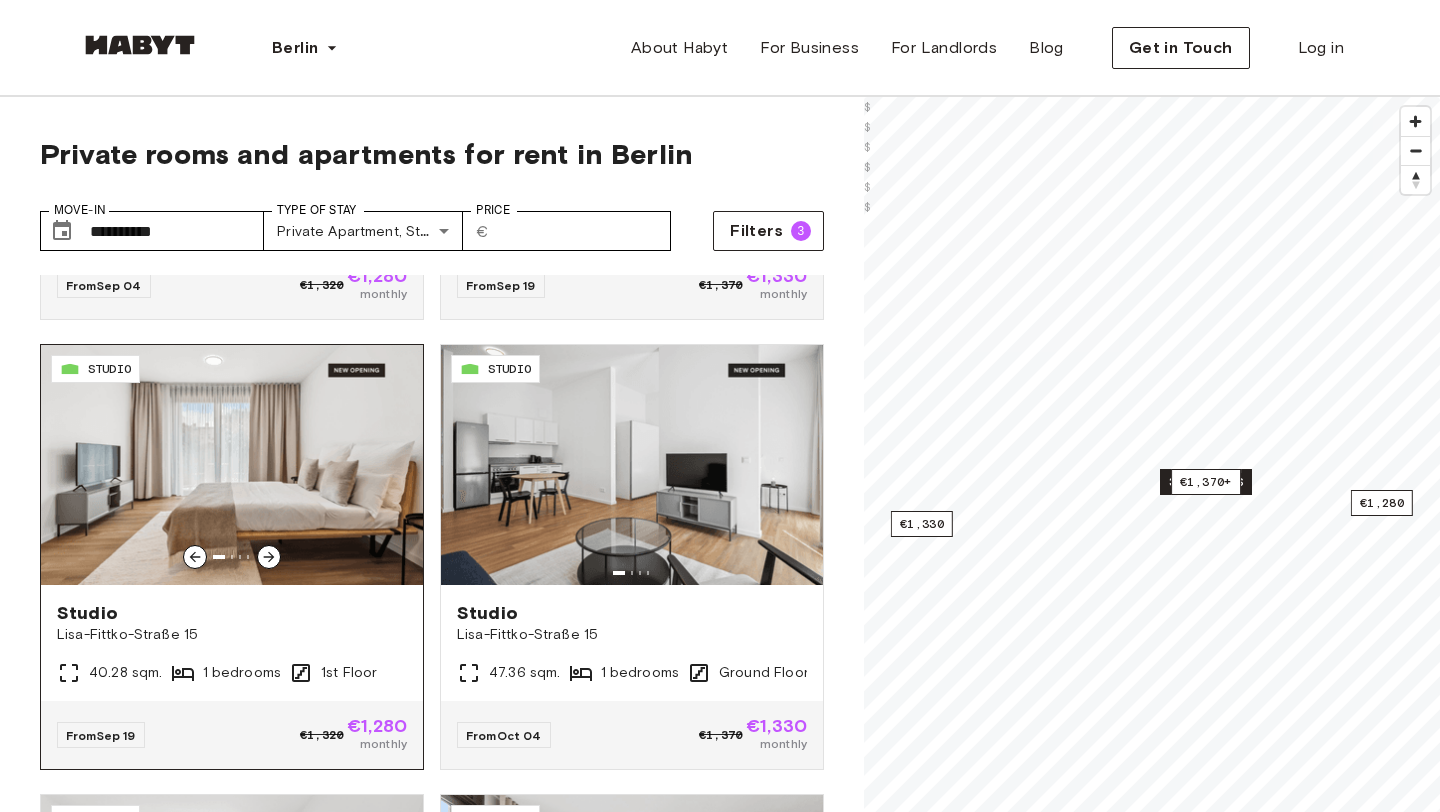 click 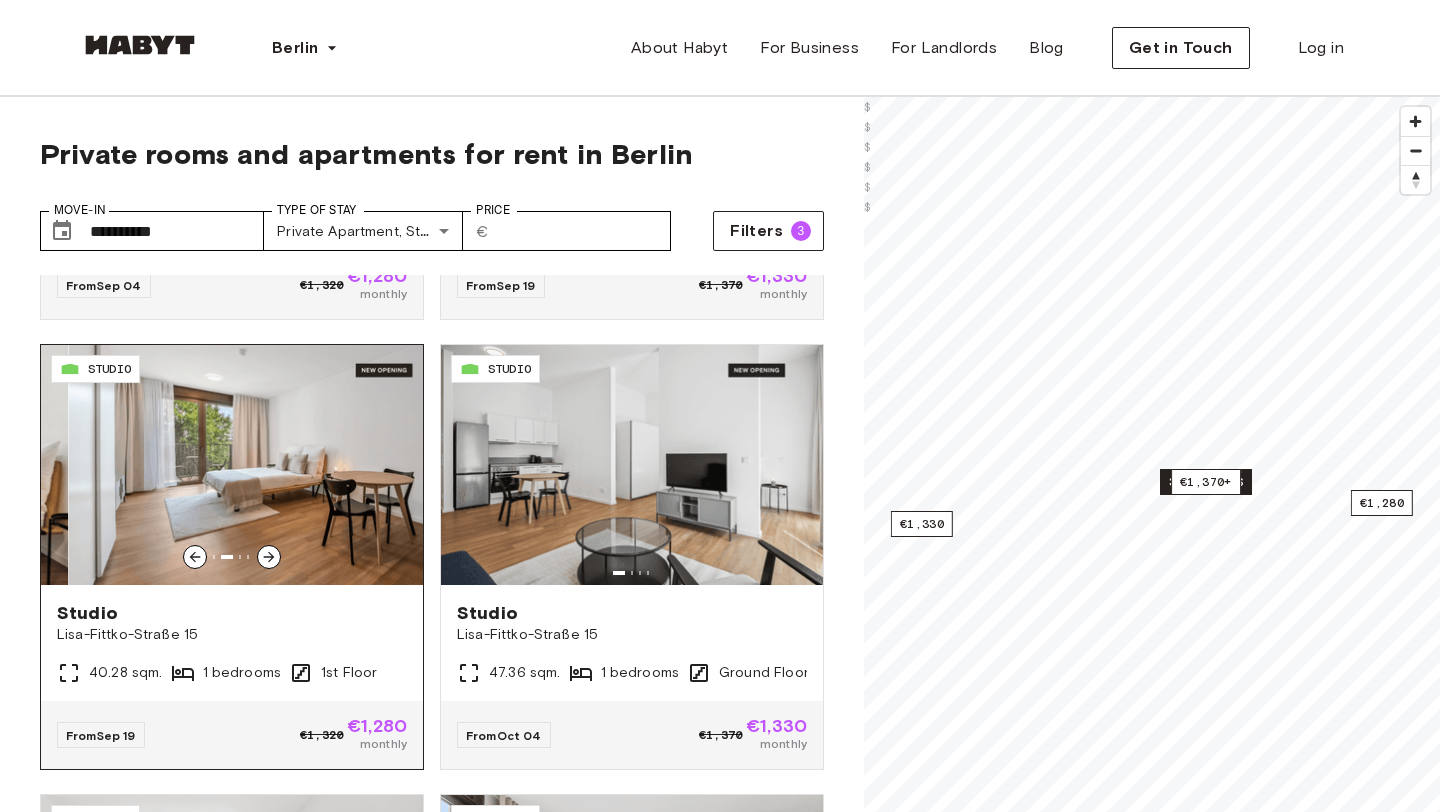 click 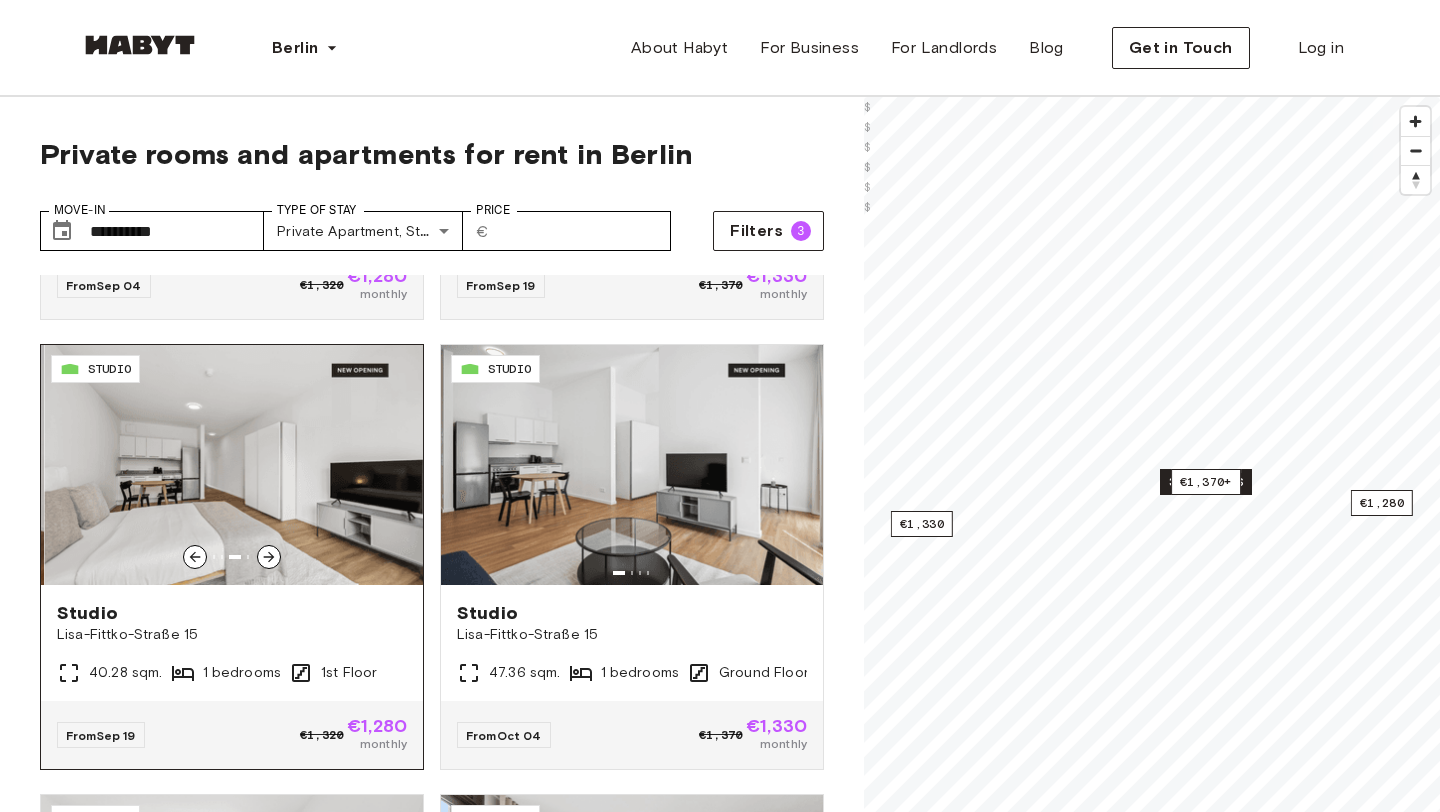 click 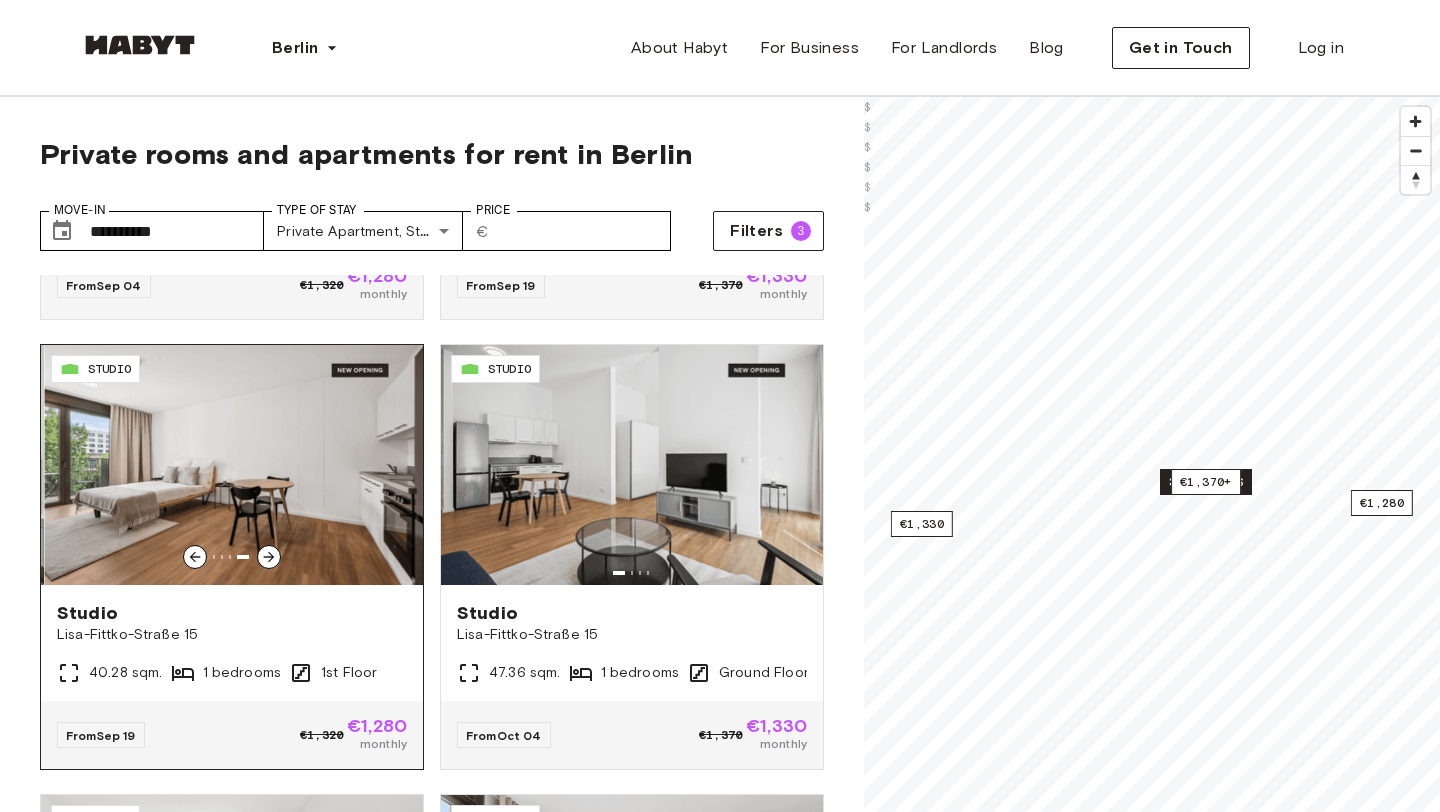 click 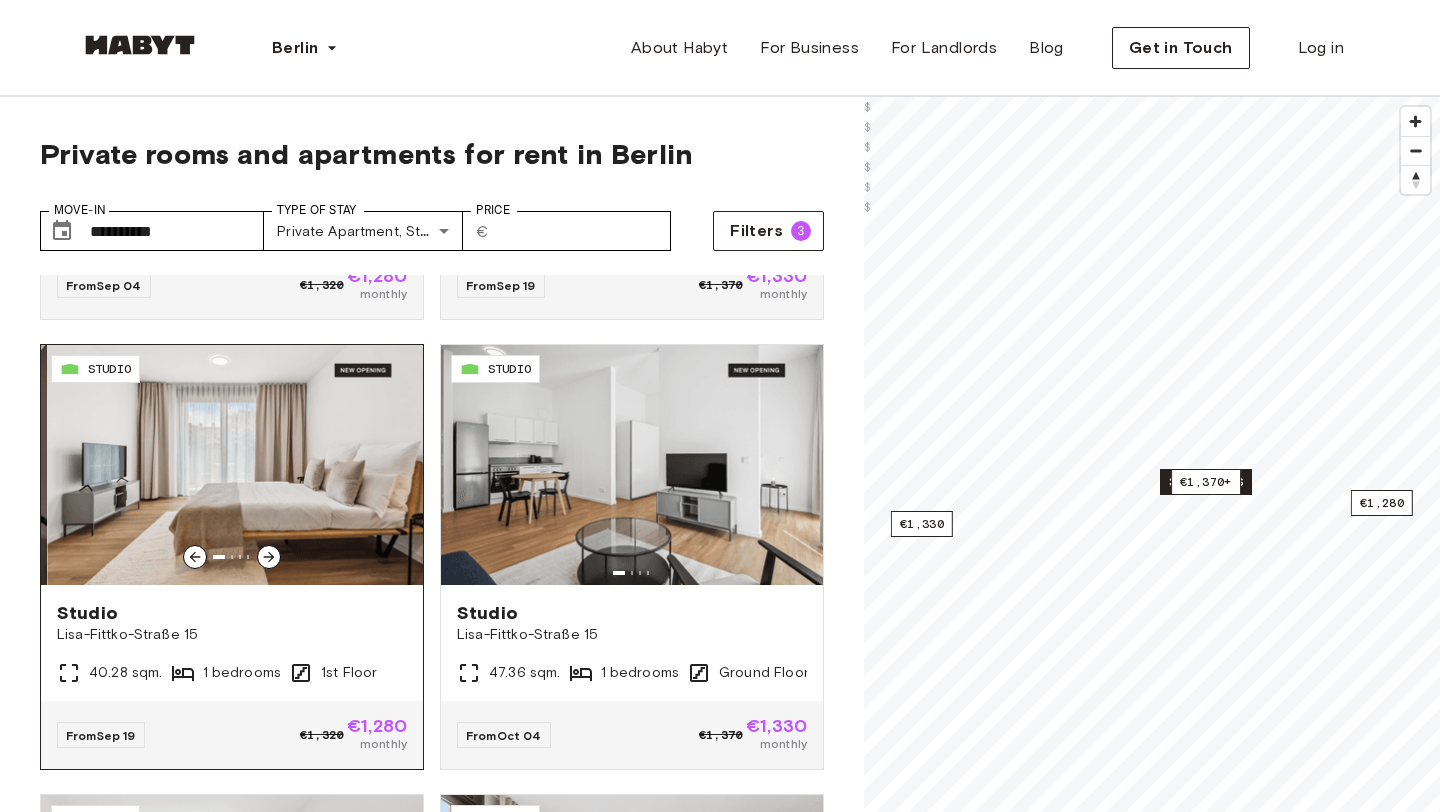 click at bounding box center (269, 557) 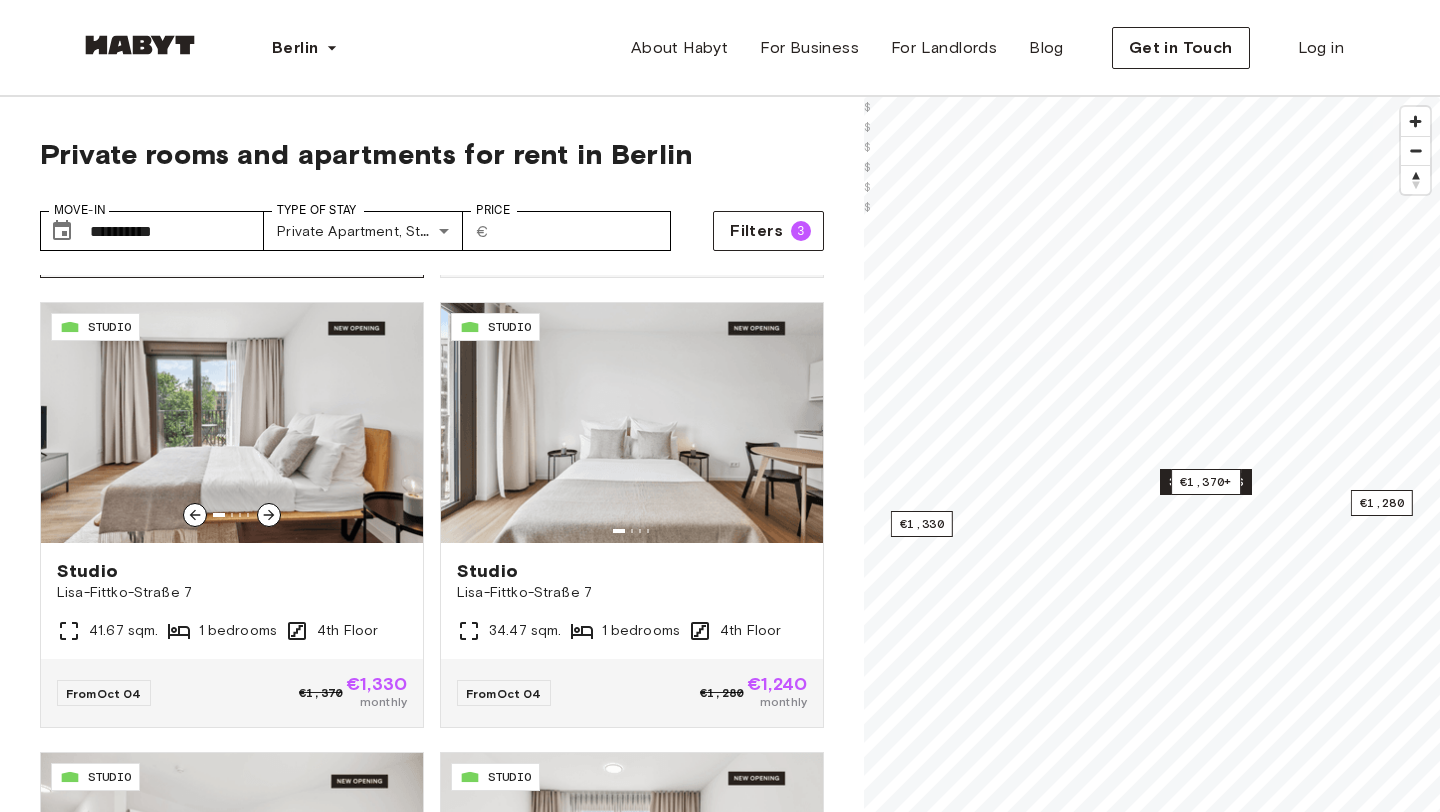 scroll, scrollTop: 870, scrollLeft: 0, axis: vertical 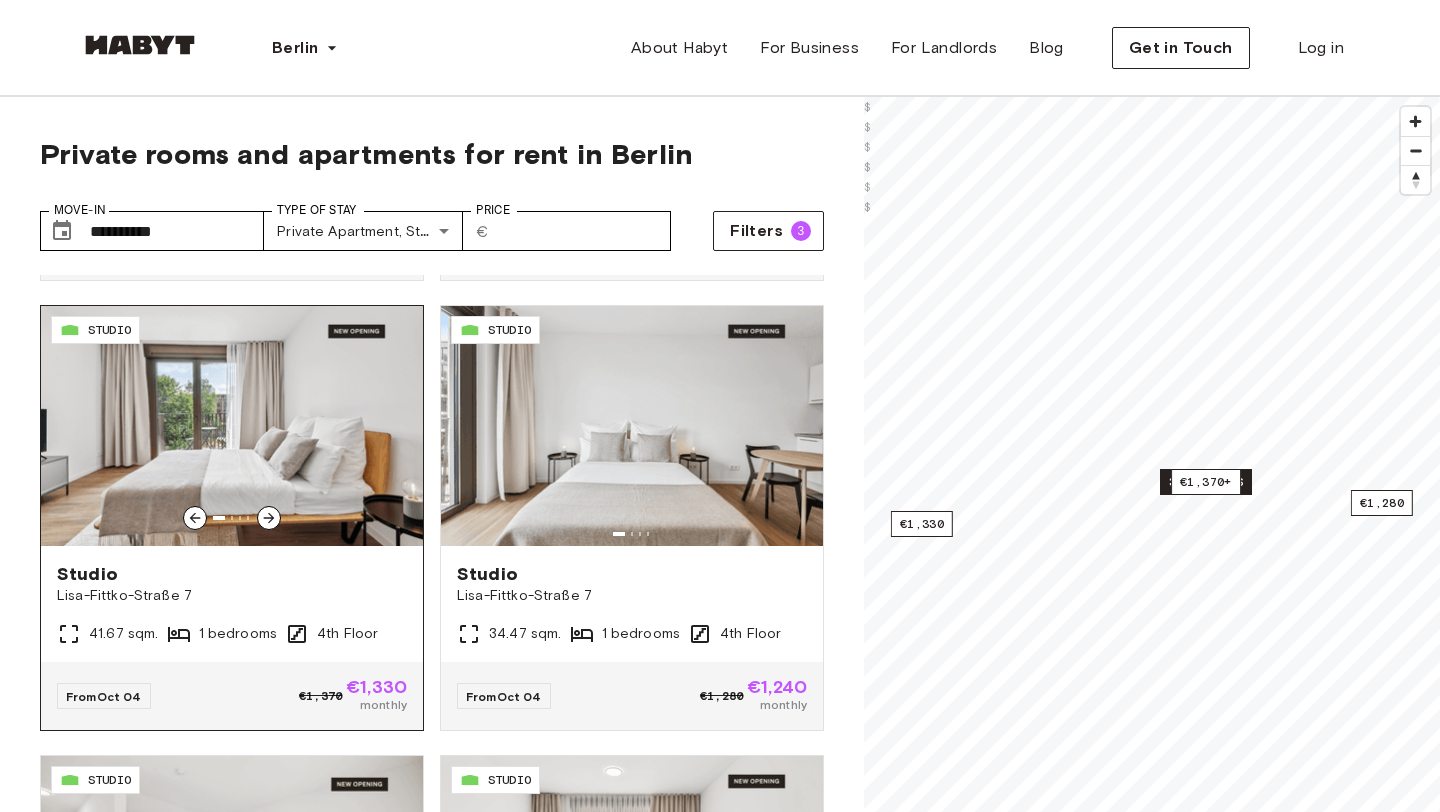 click 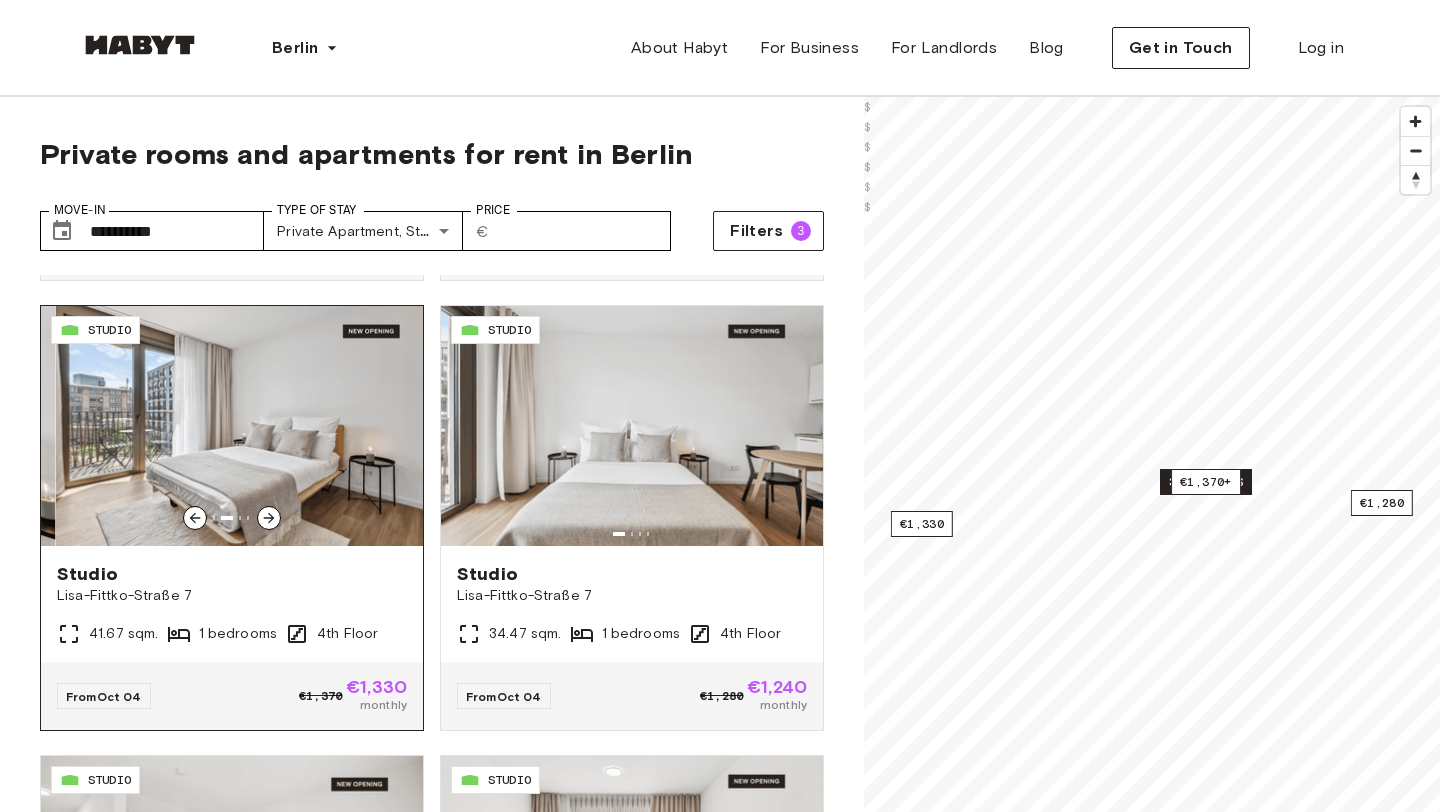 click 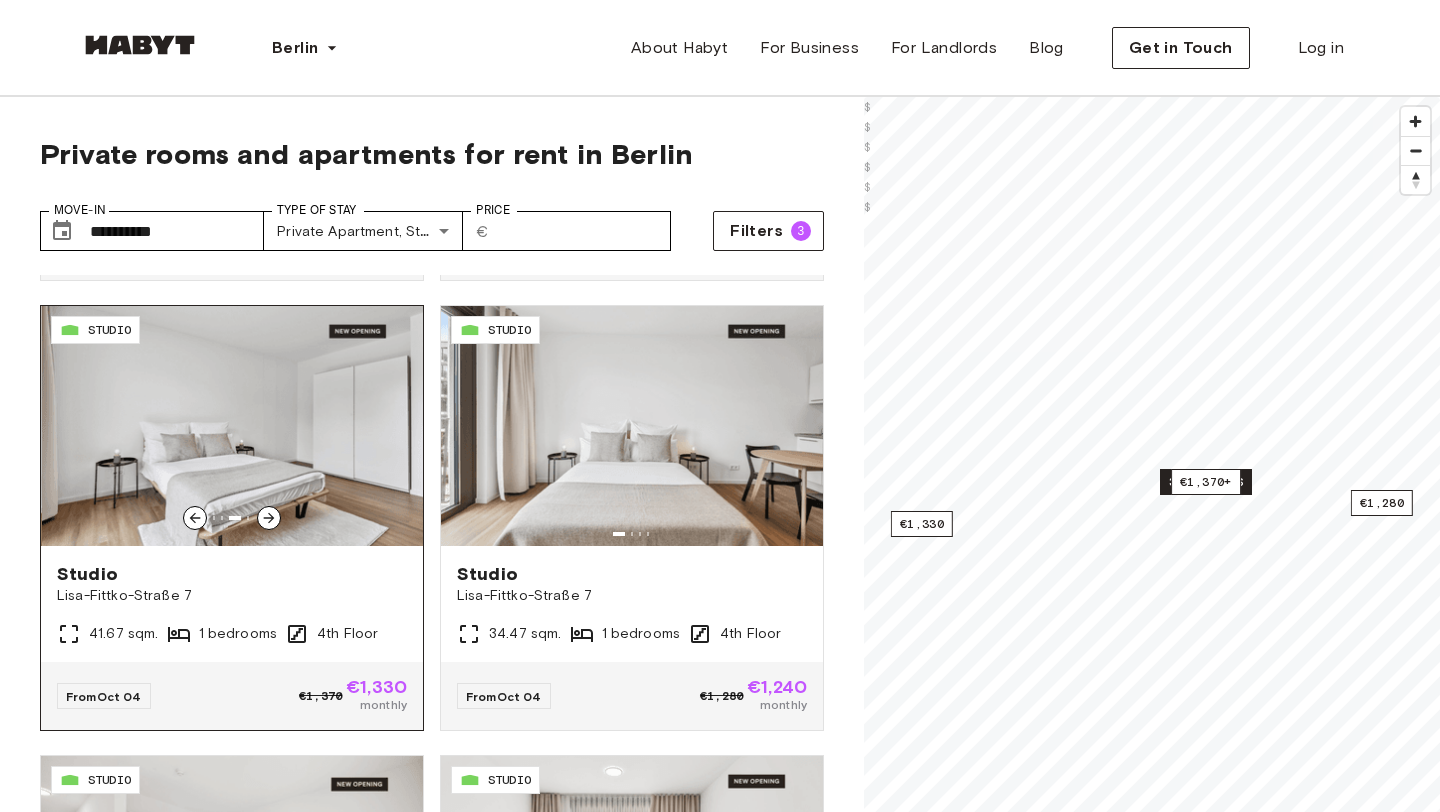 click at bounding box center [195, 518] 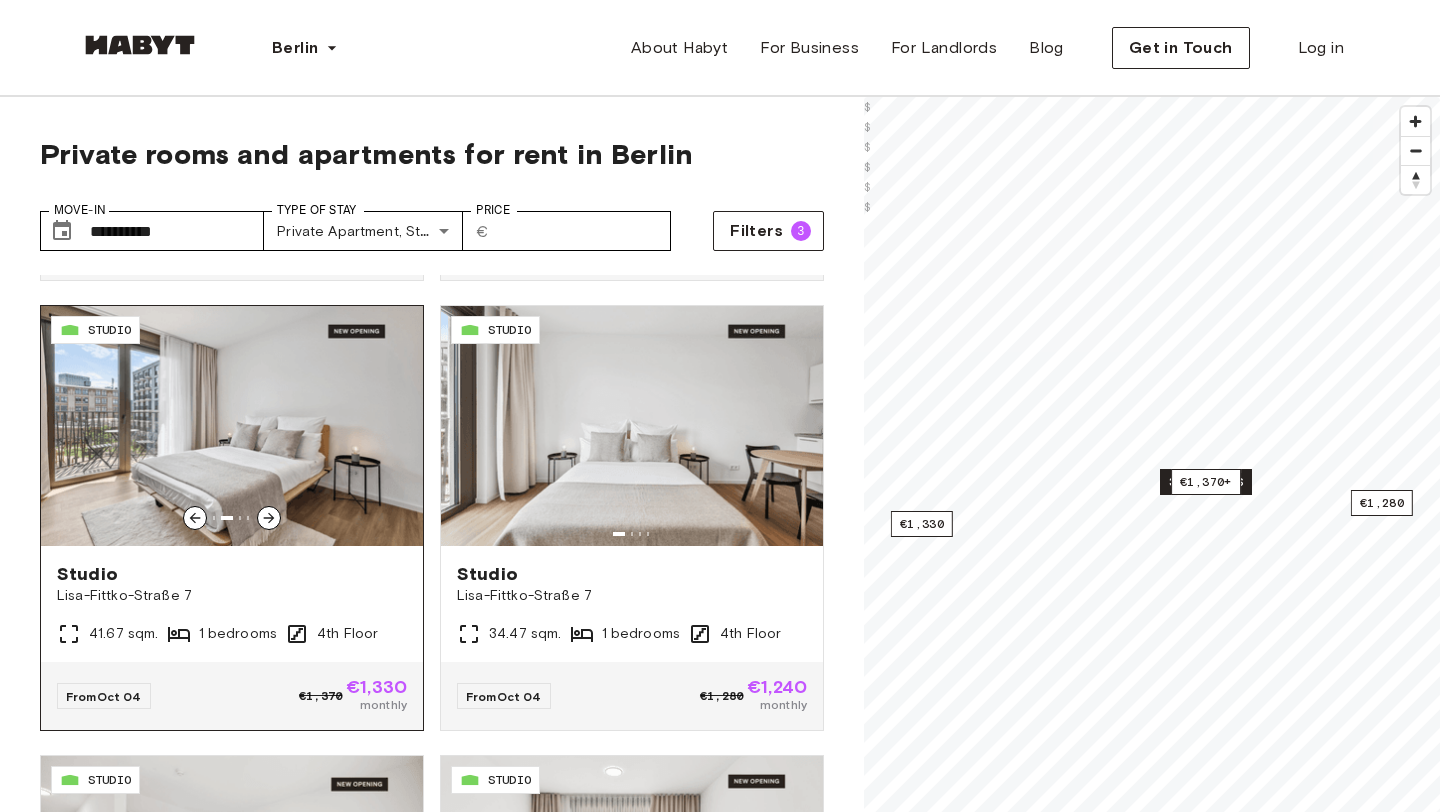 click 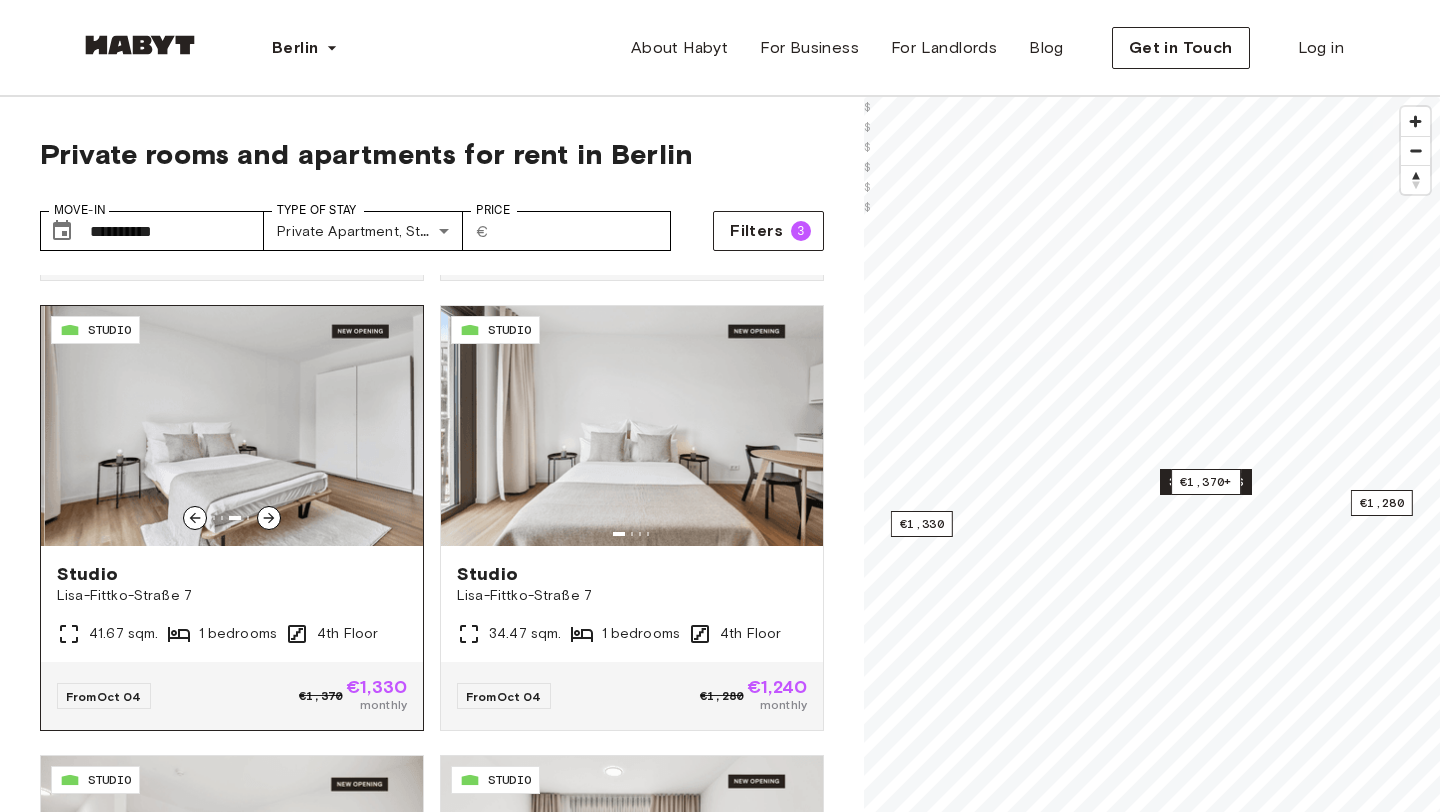 click 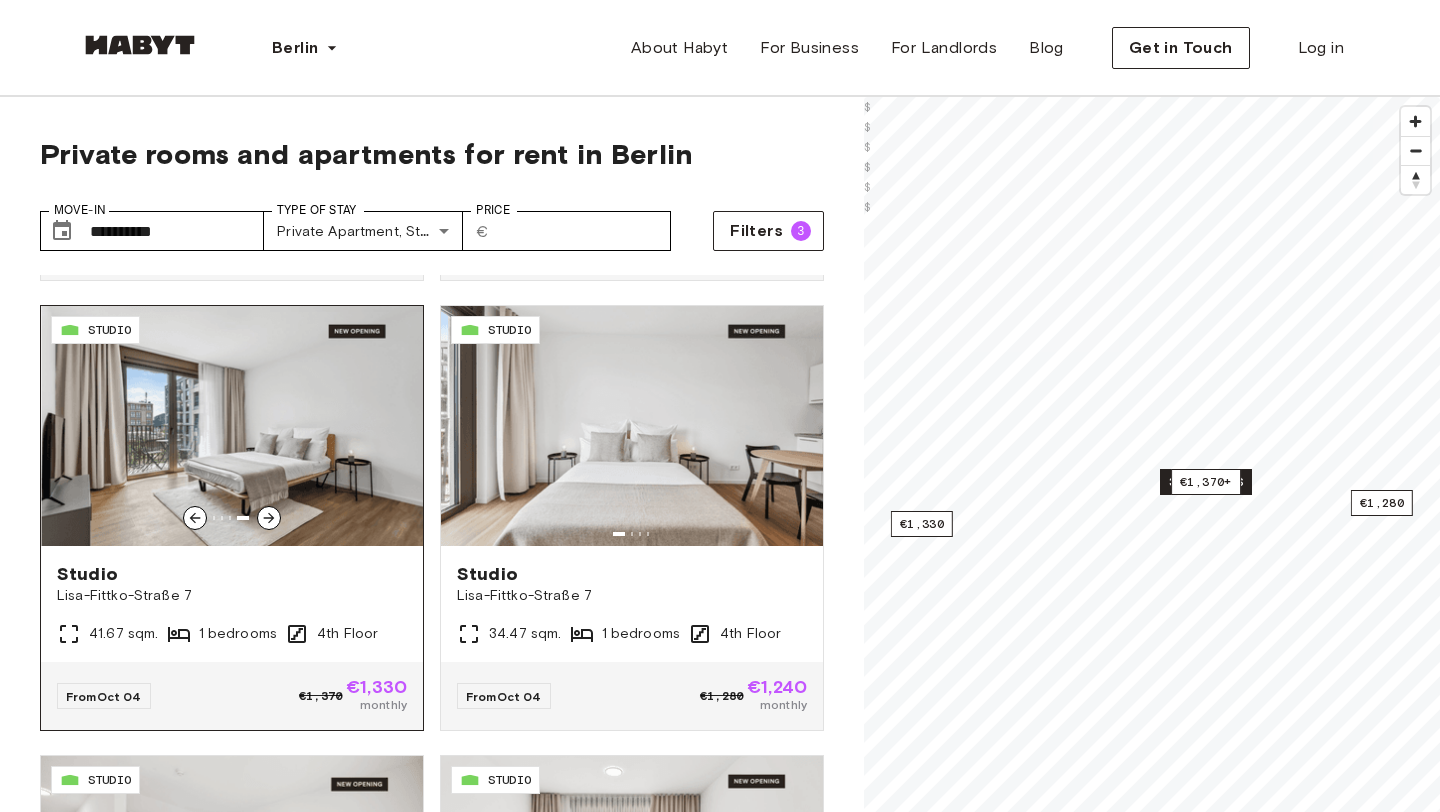 click 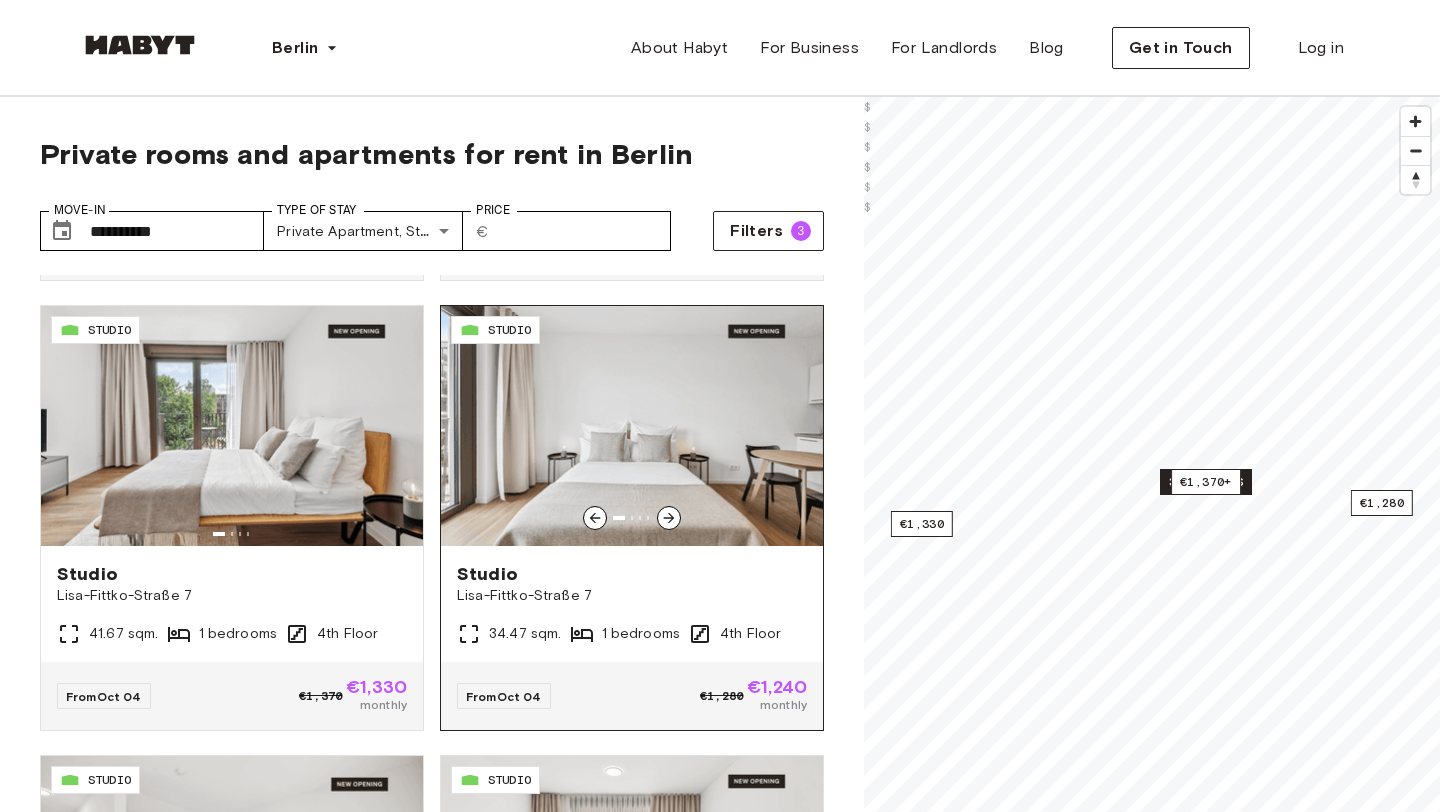 click 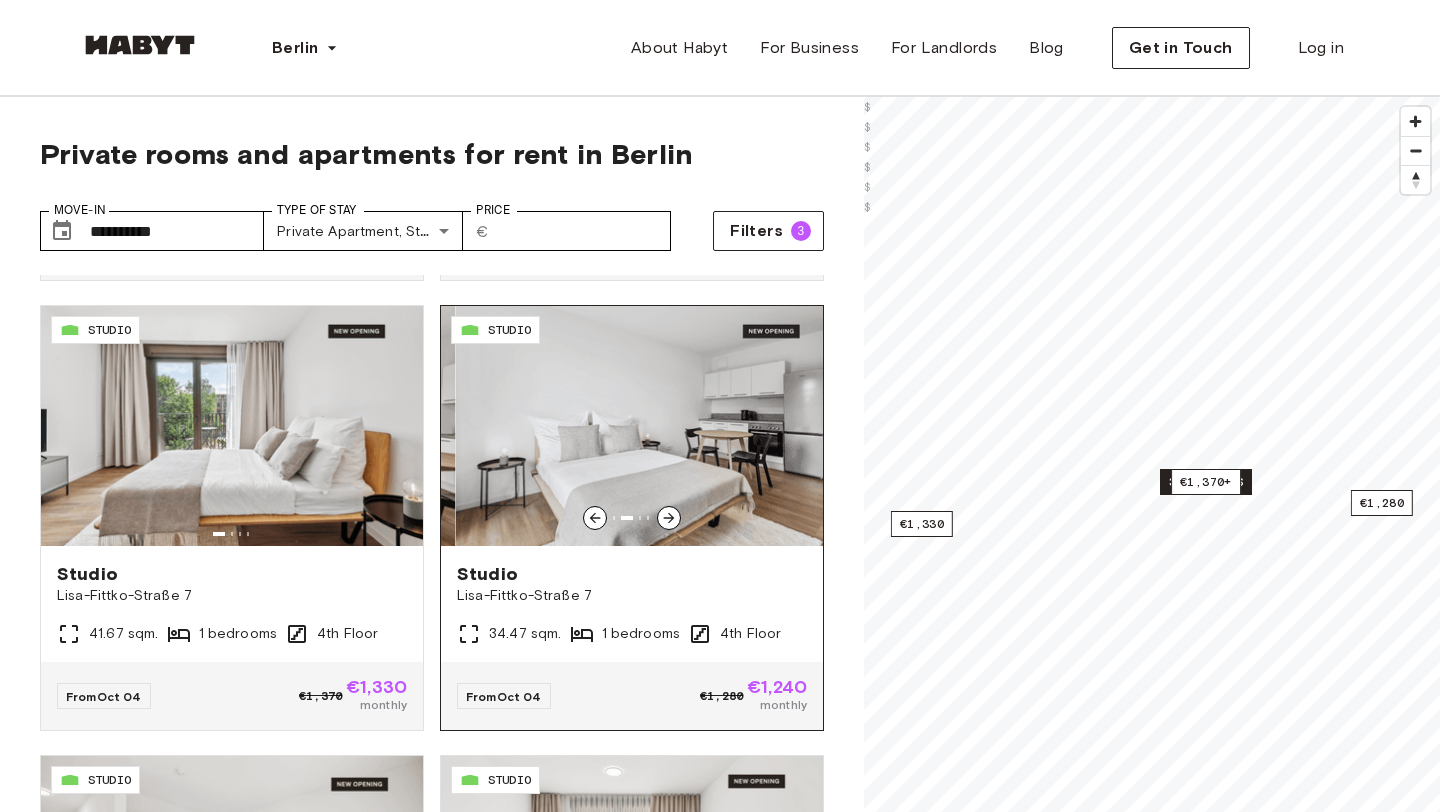 click 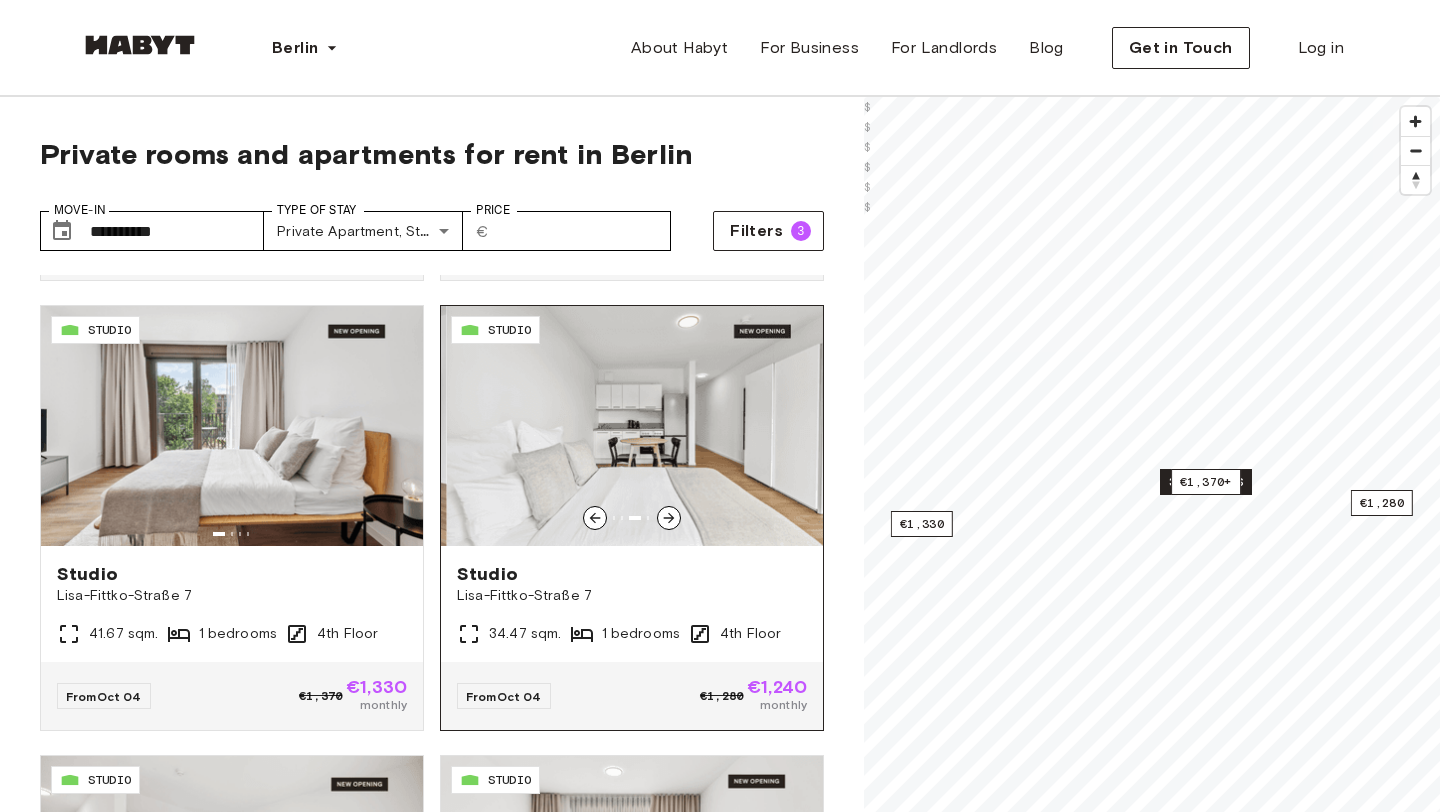 click 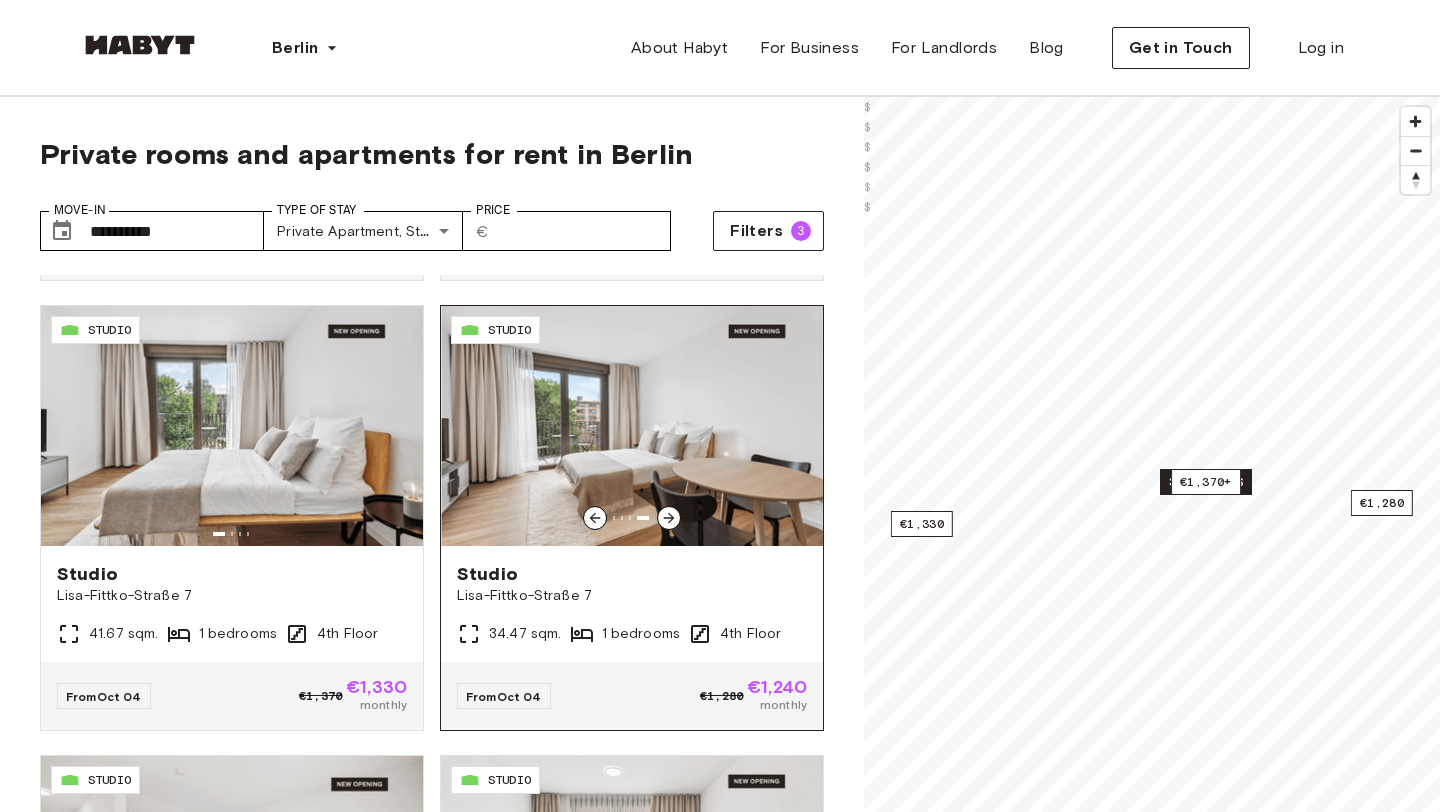 click 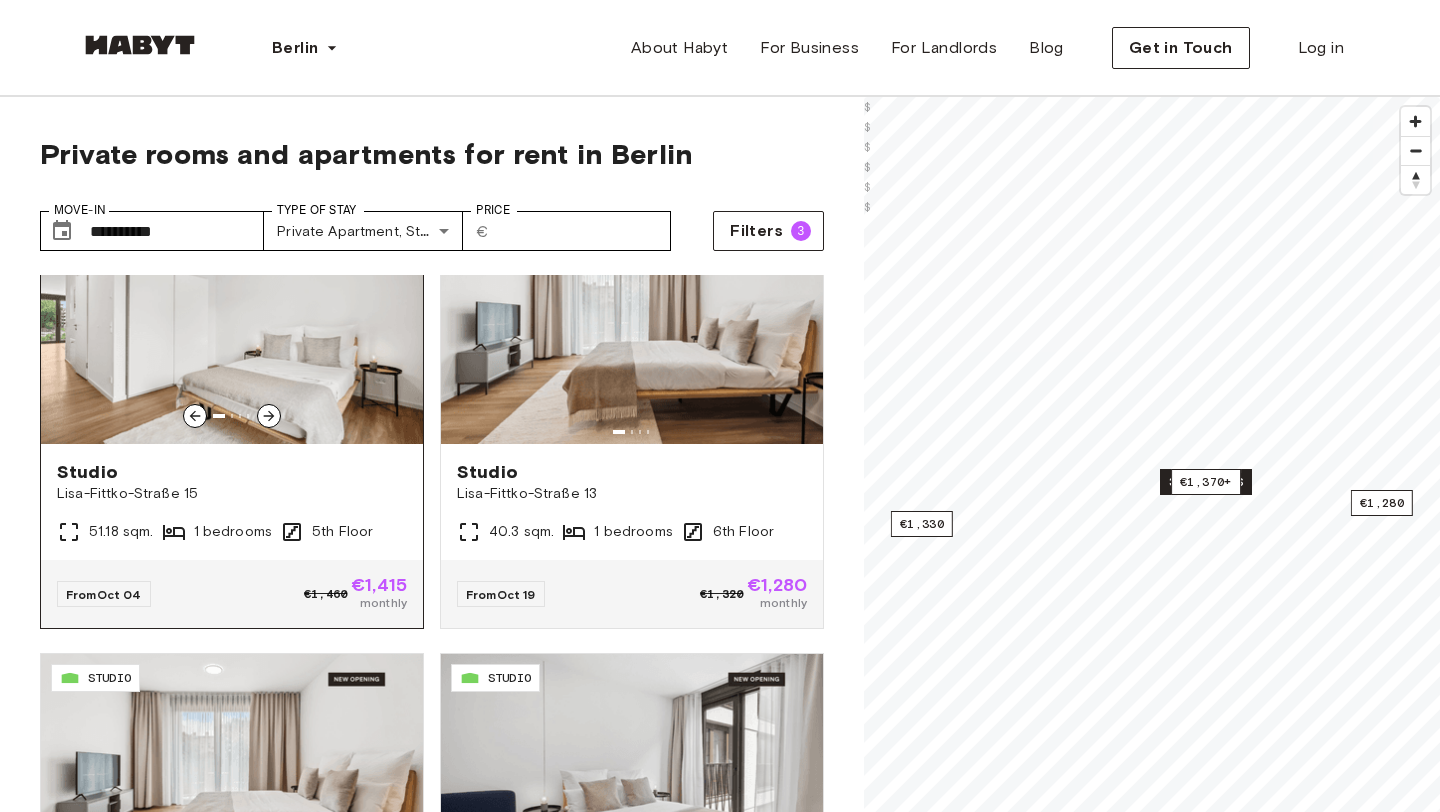 scroll, scrollTop: 1347, scrollLeft: 0, axis: vertical 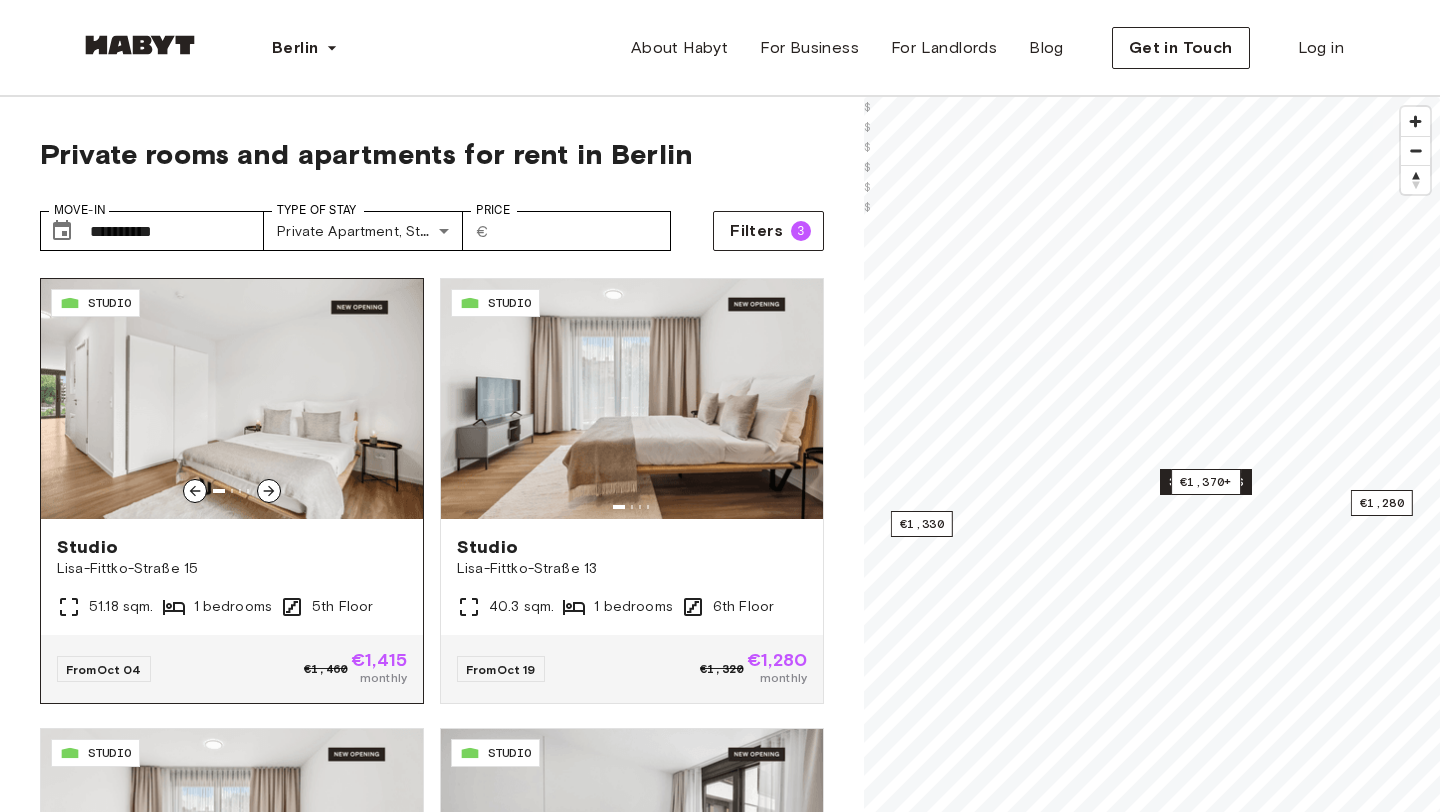 click 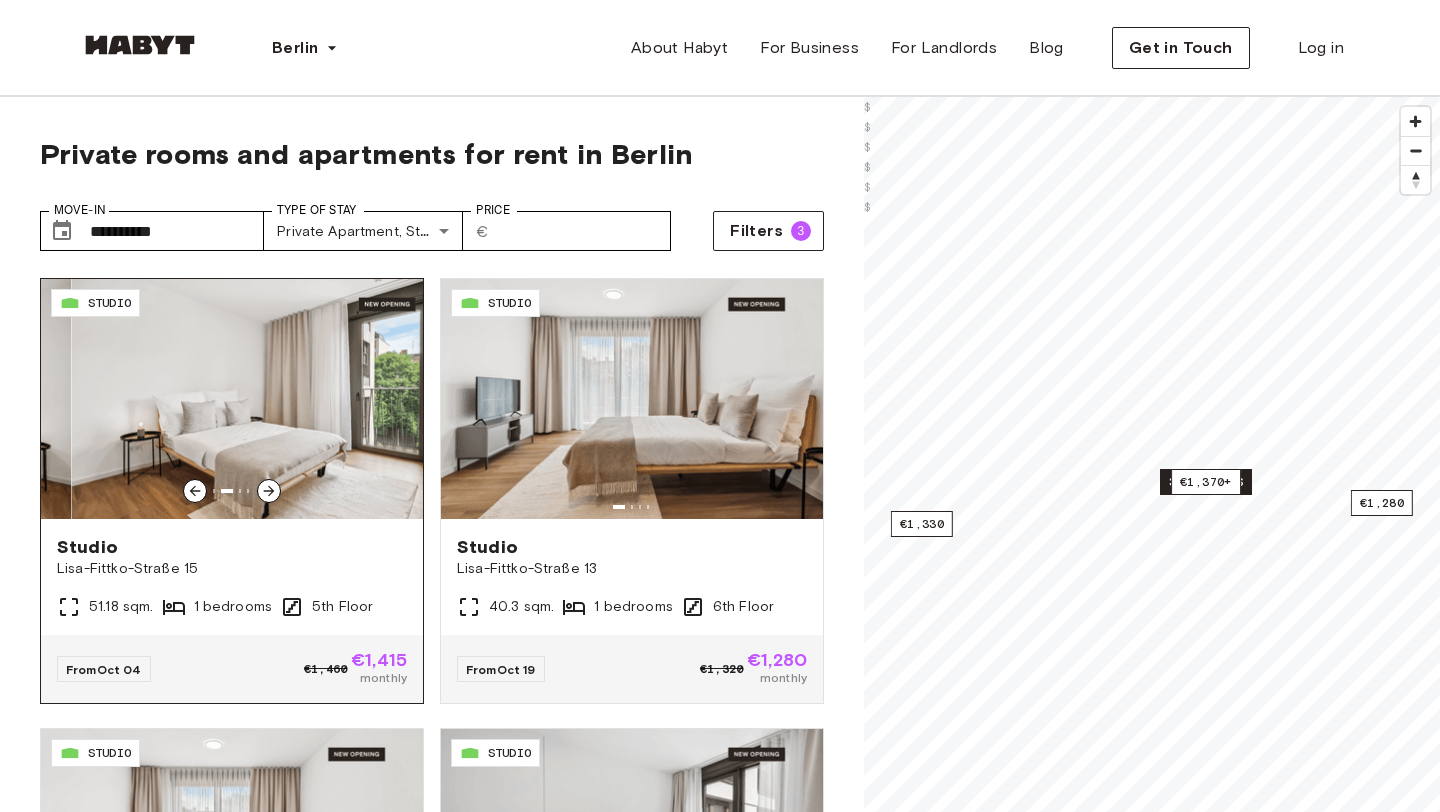 click 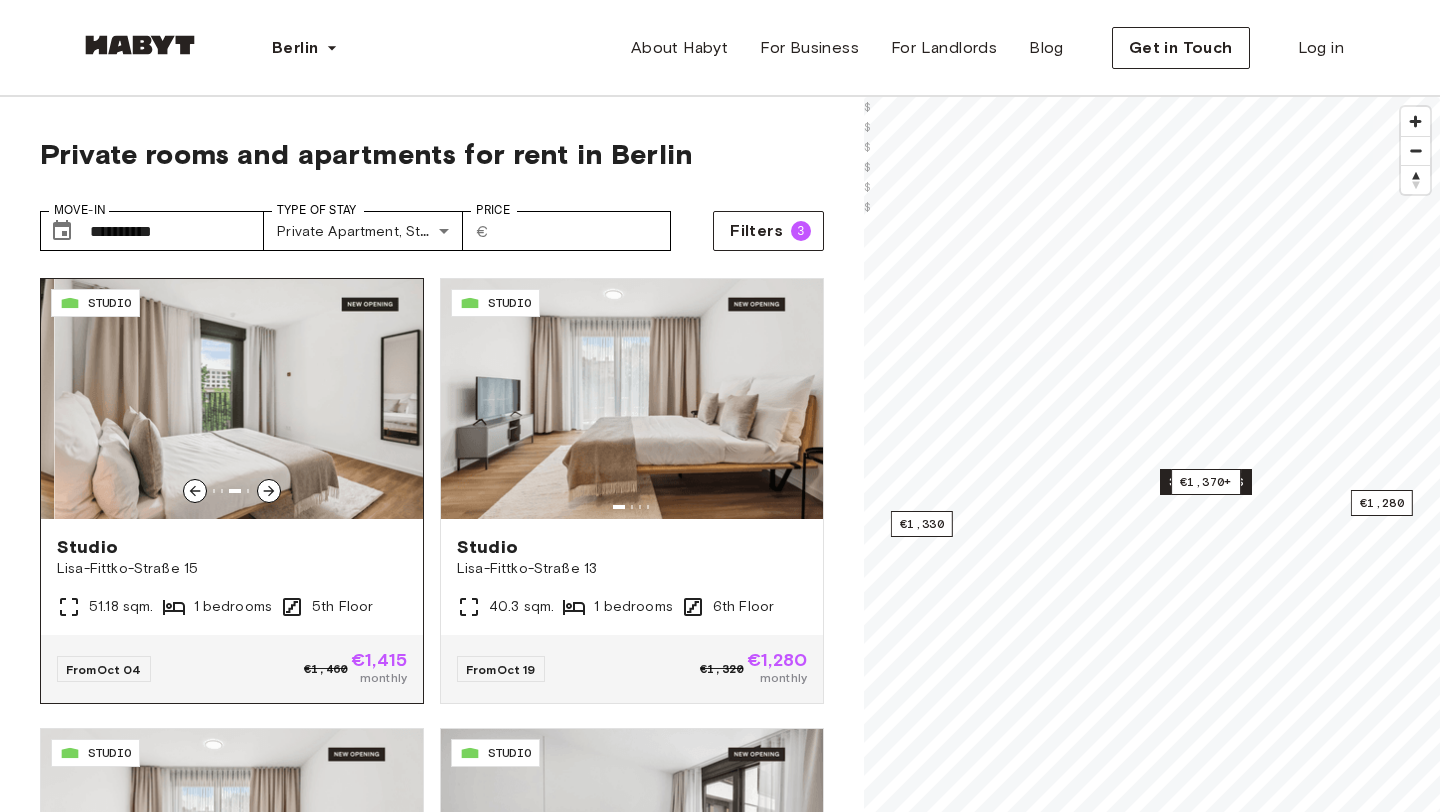 click 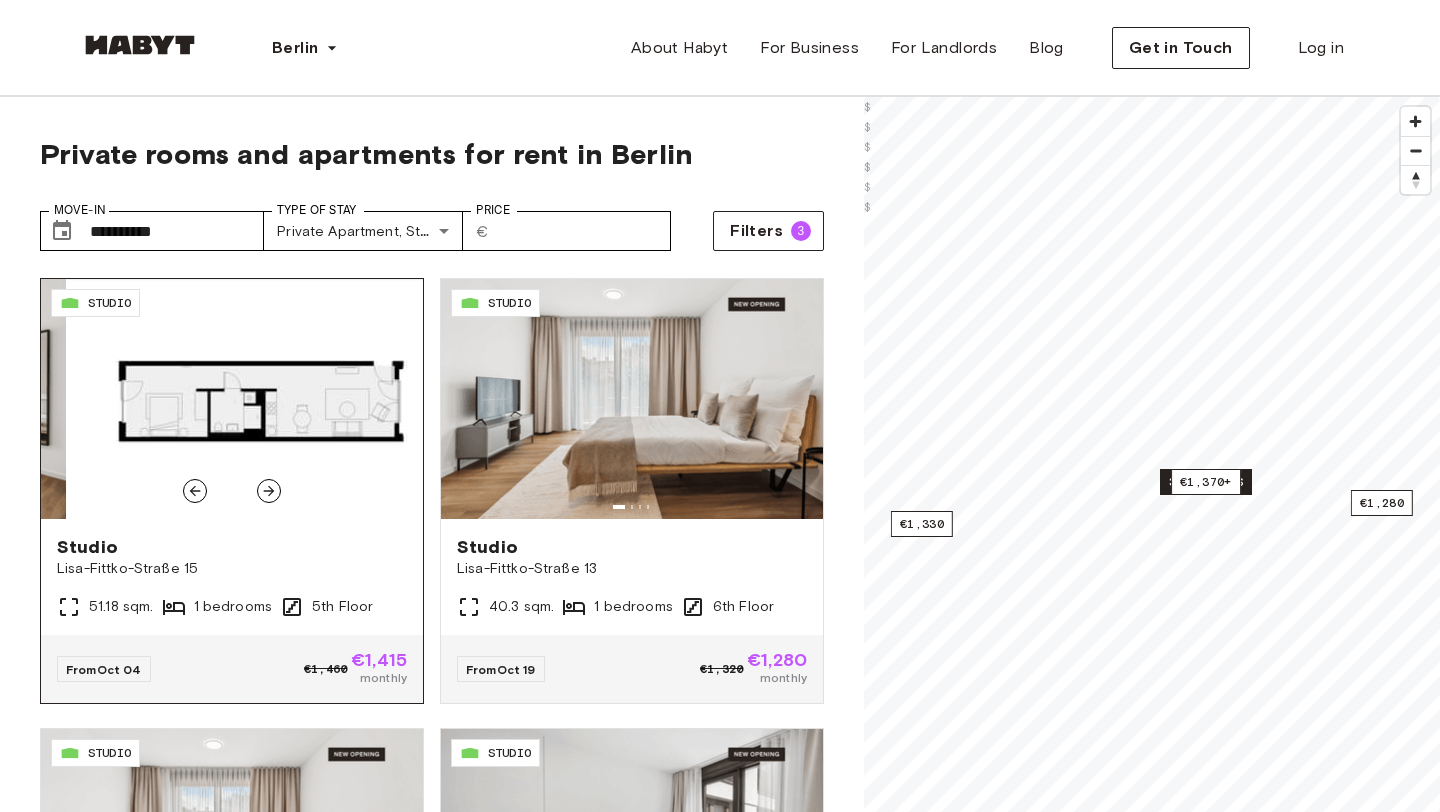 click 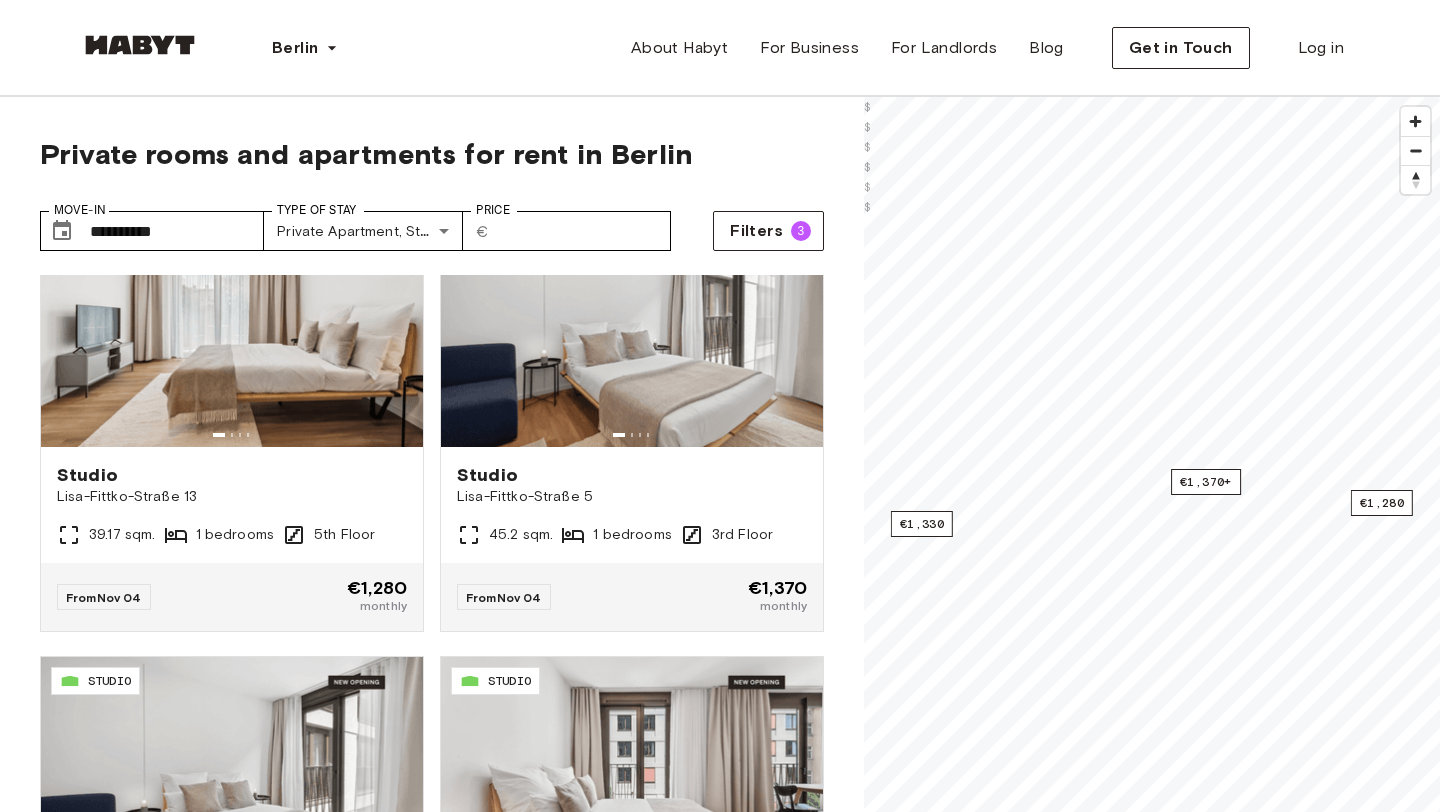 scroll, scrollTop: 1904, scrollLeft: 0, axis: vertical 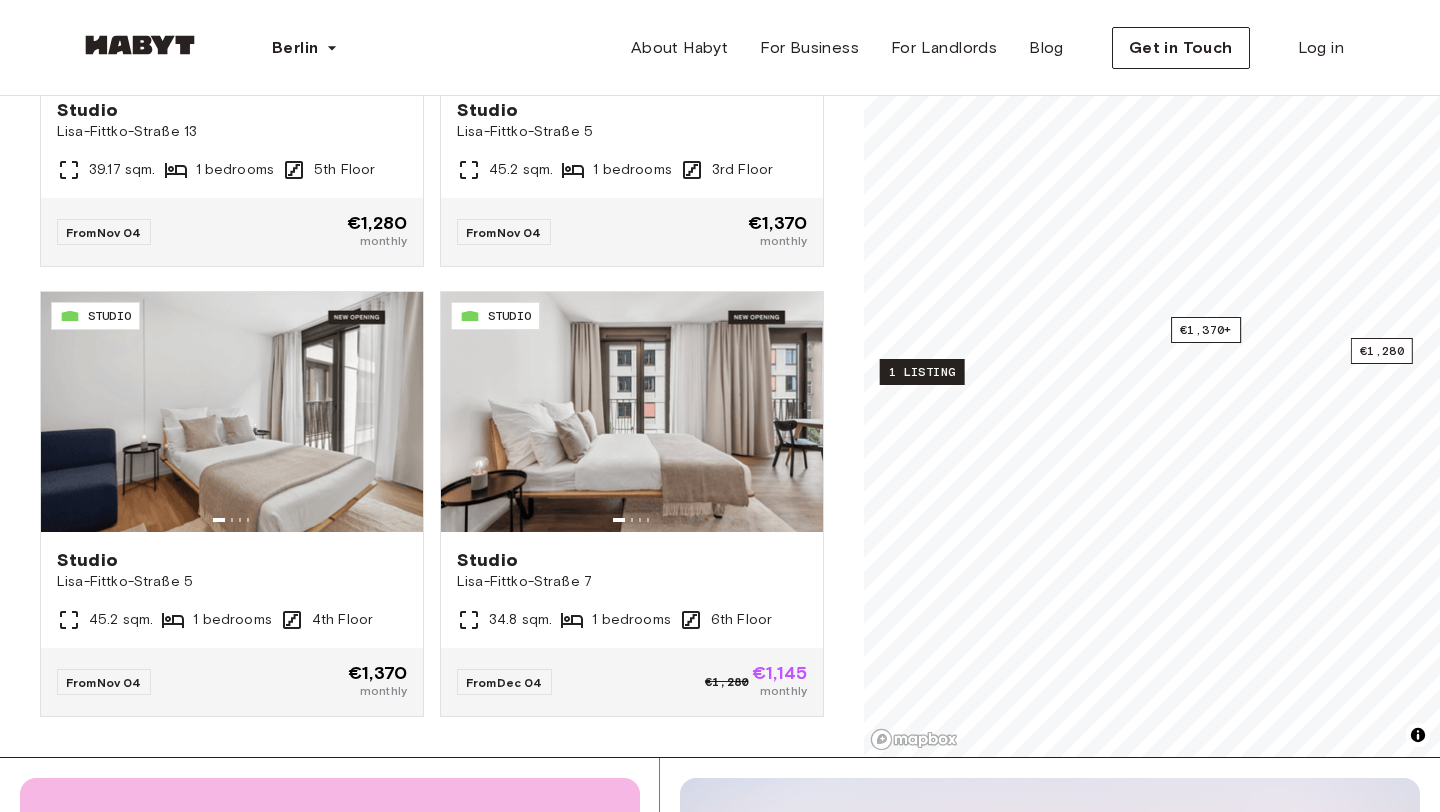 click on "1 listing" at bounding box center (922, 372) 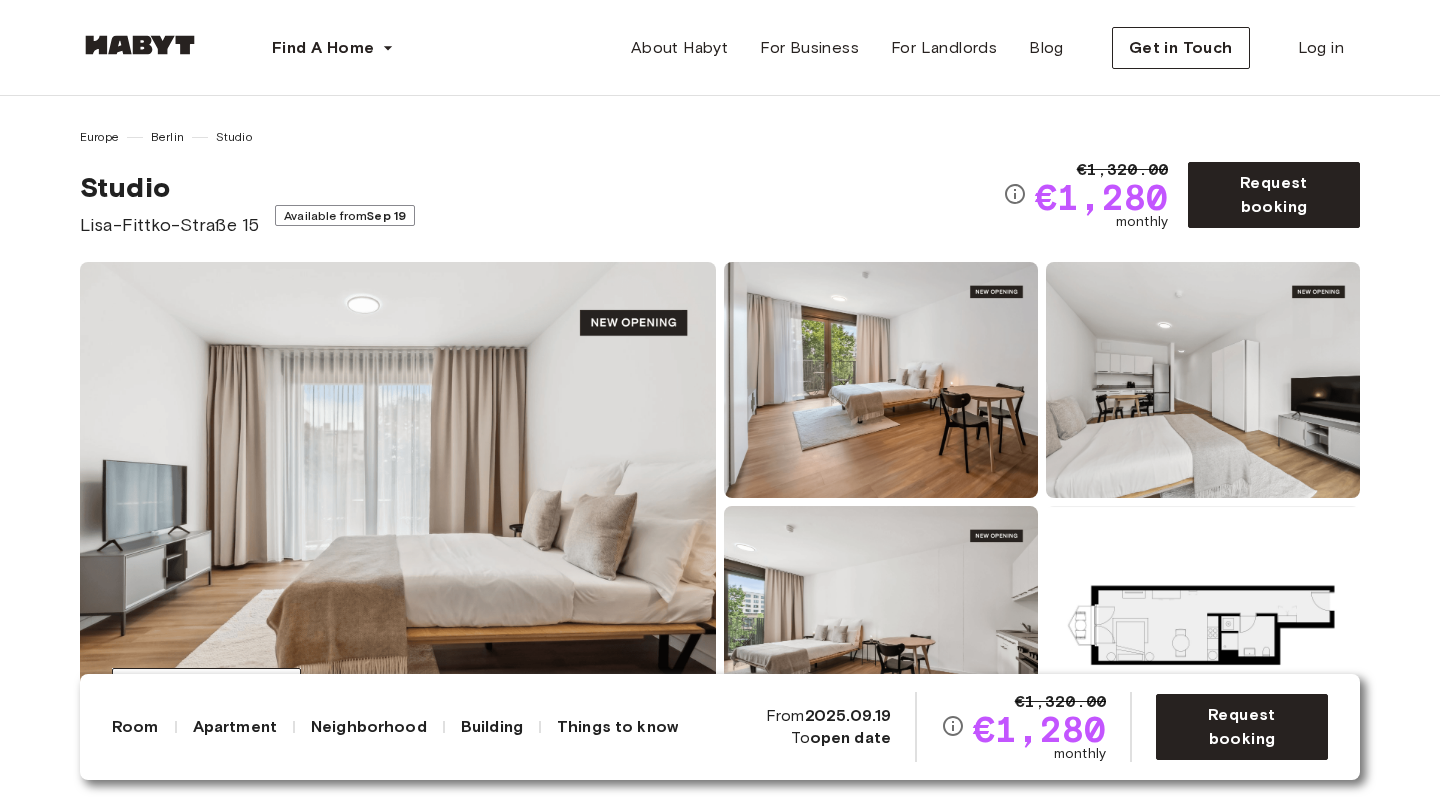 scroll, scrollTop: 0, scrollLeft: 0, axis: both 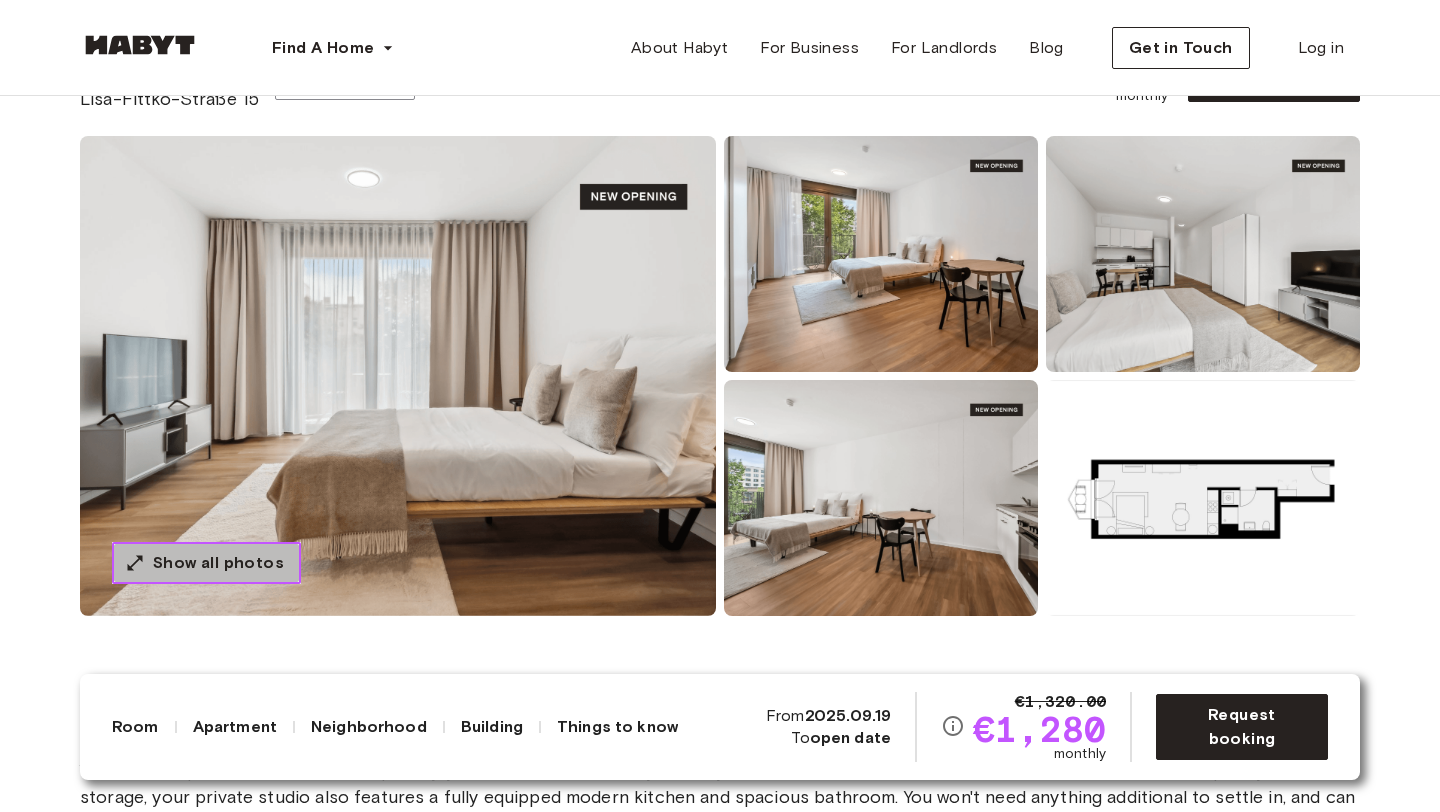 click on "Show all photos" at bounding box center (206, 563) 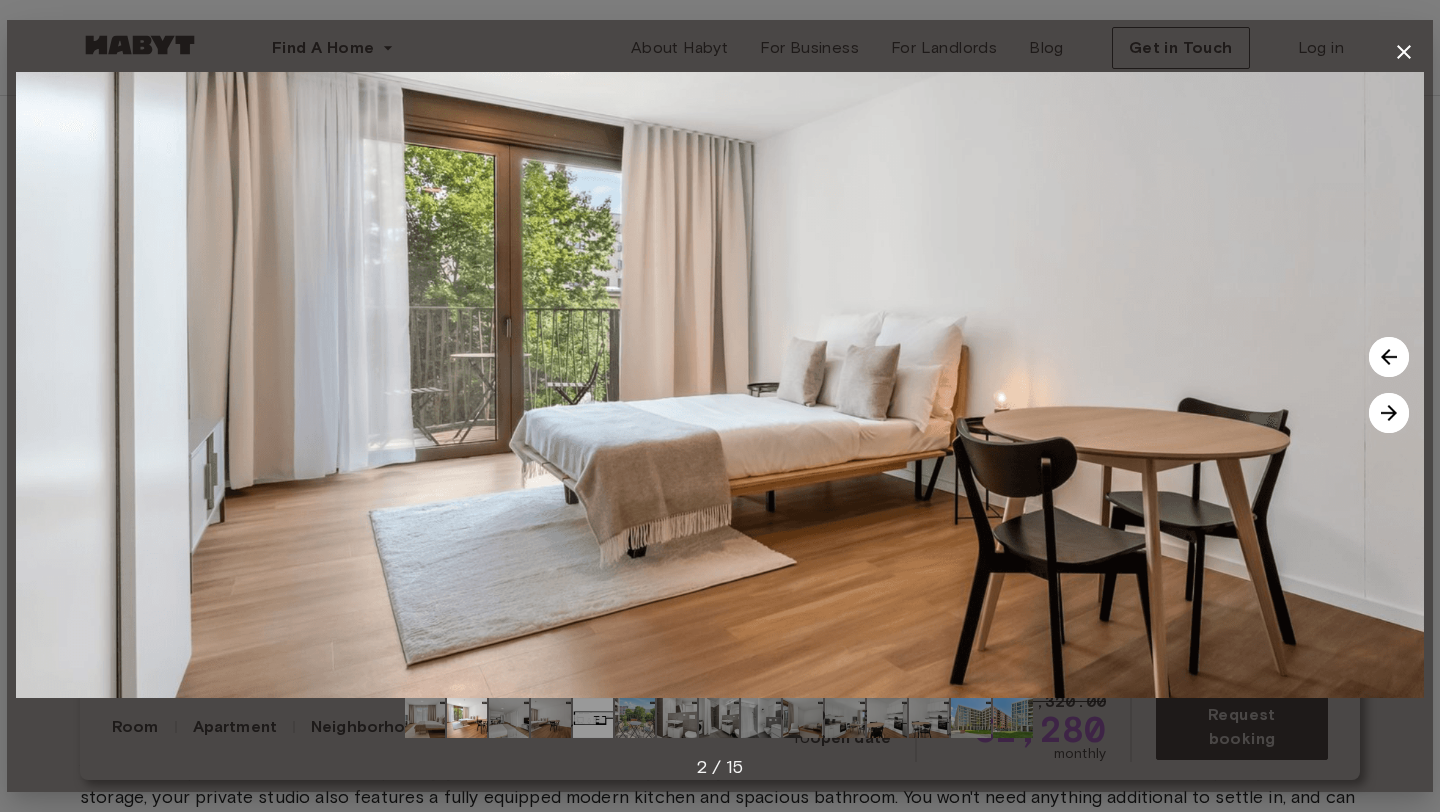 click 